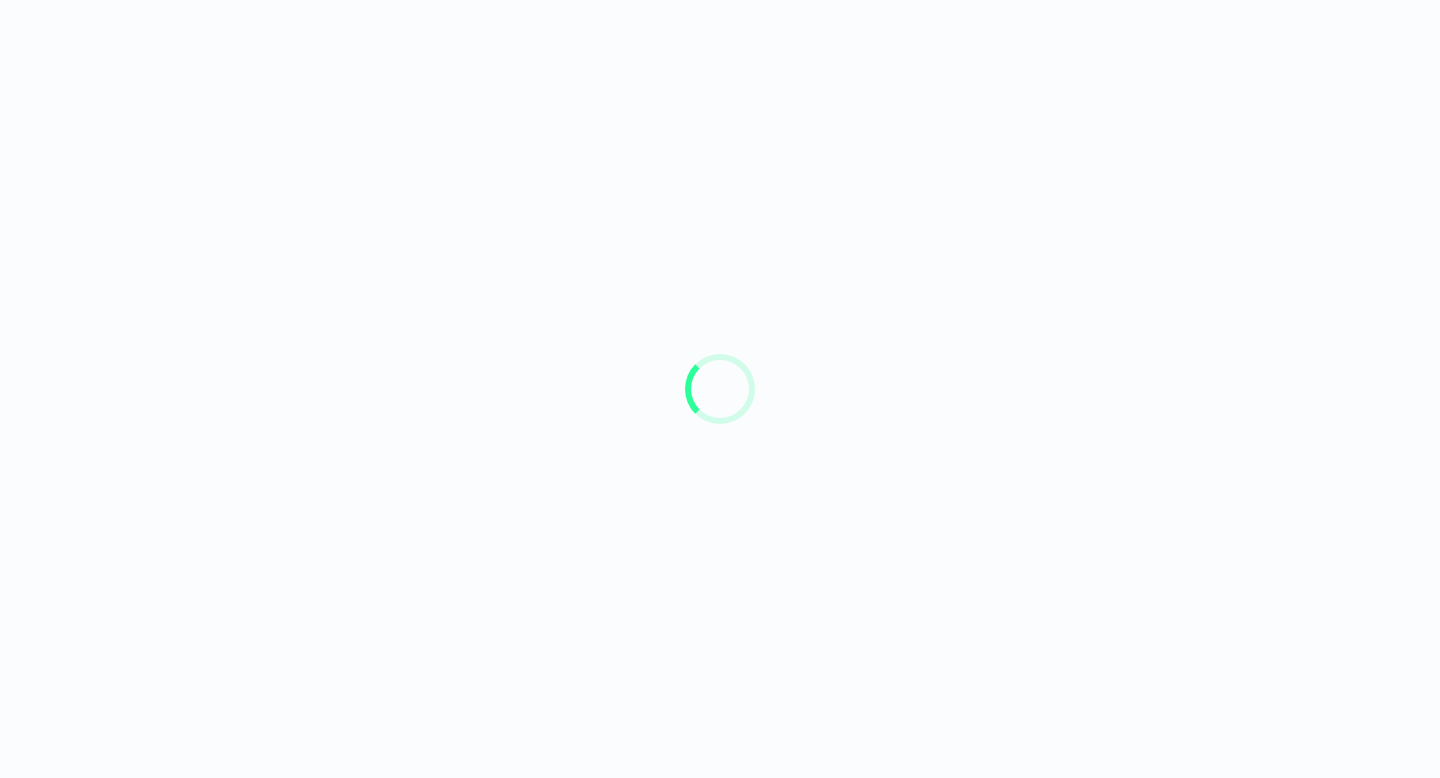 scroll, scrollTop: 0, scrollLeft: 0, axis: both 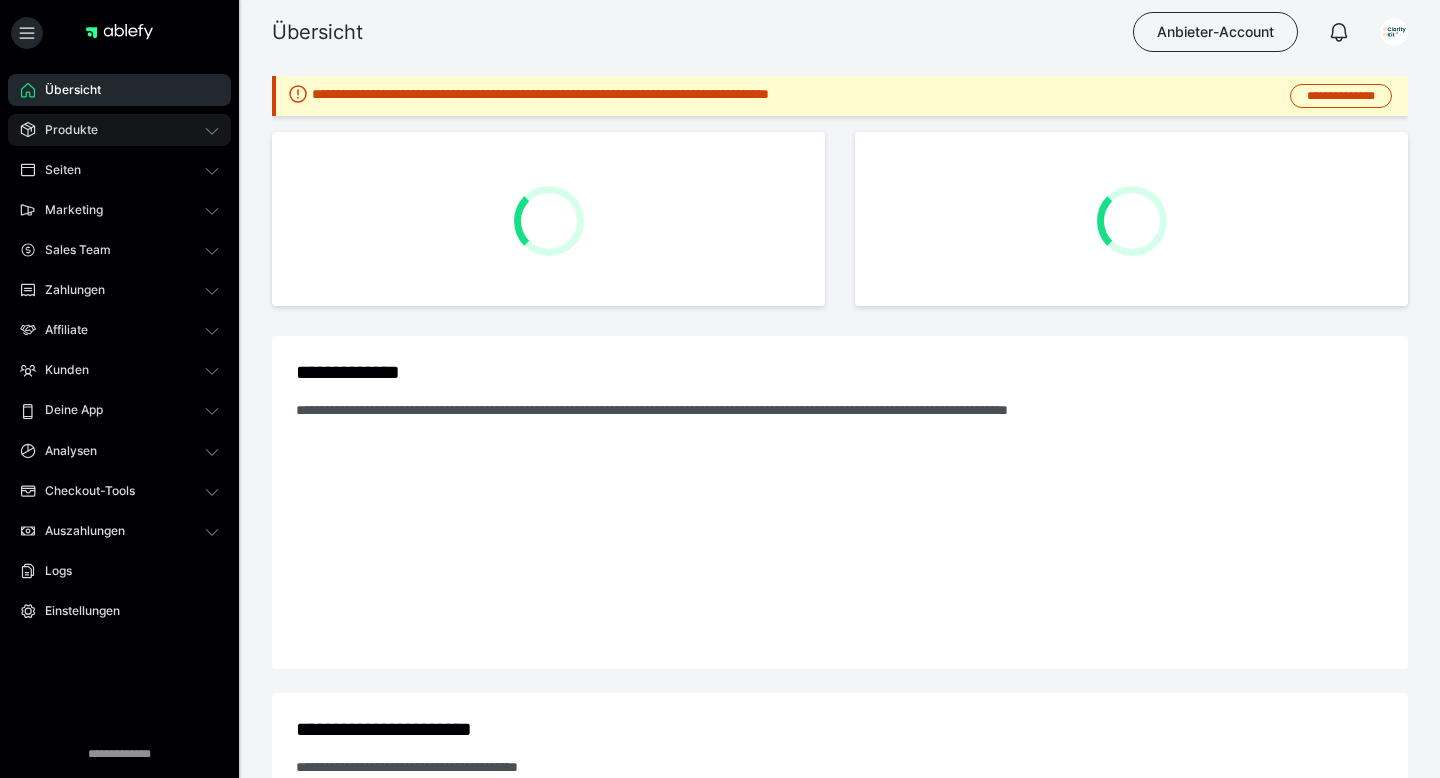 click on "Produkte" at bounding box center (119, 130) 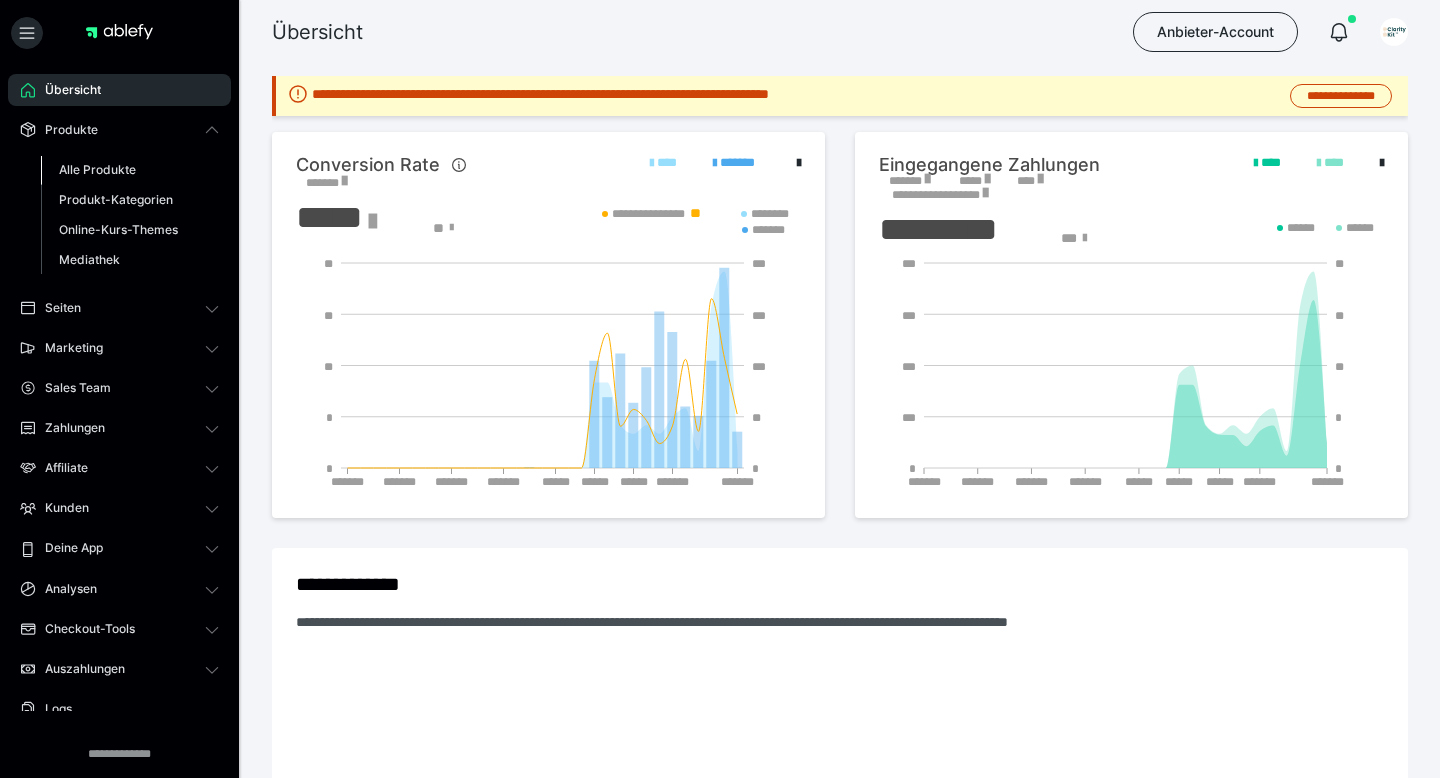 click on "Alle Produkte" at bounding box center [97, 169] 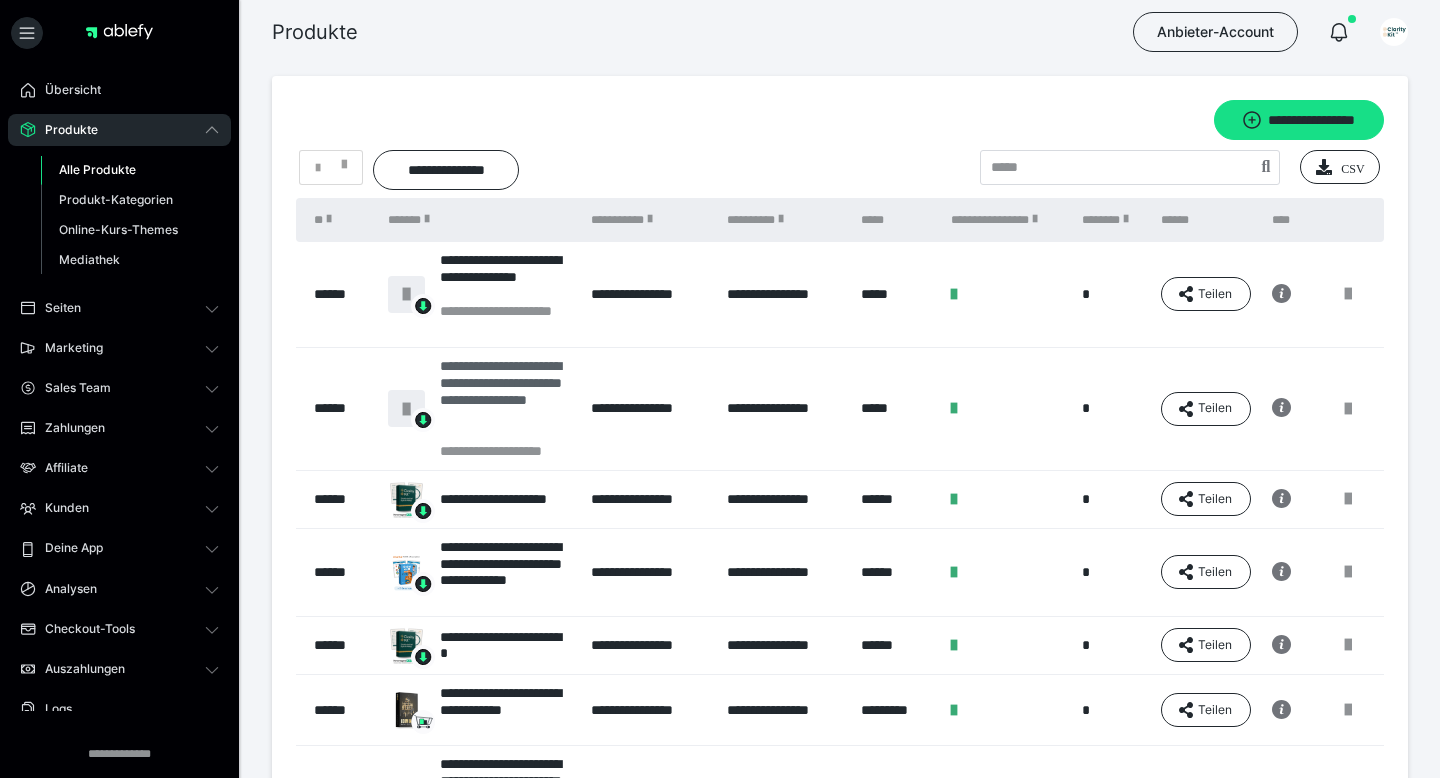 scroll, scrollTop: 0, scrollLeft: 0, axis: both 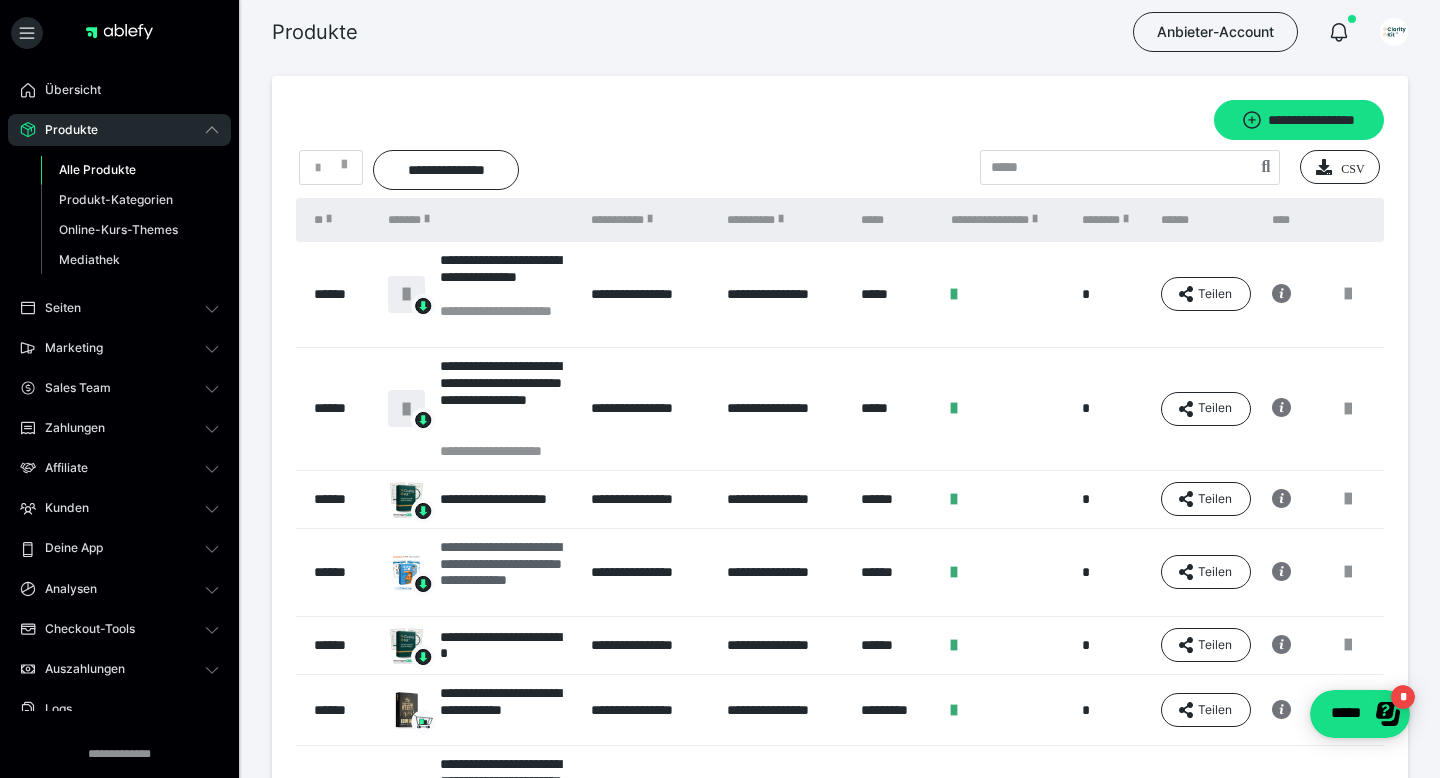 click on "**********" at bounding box center [505, 572] 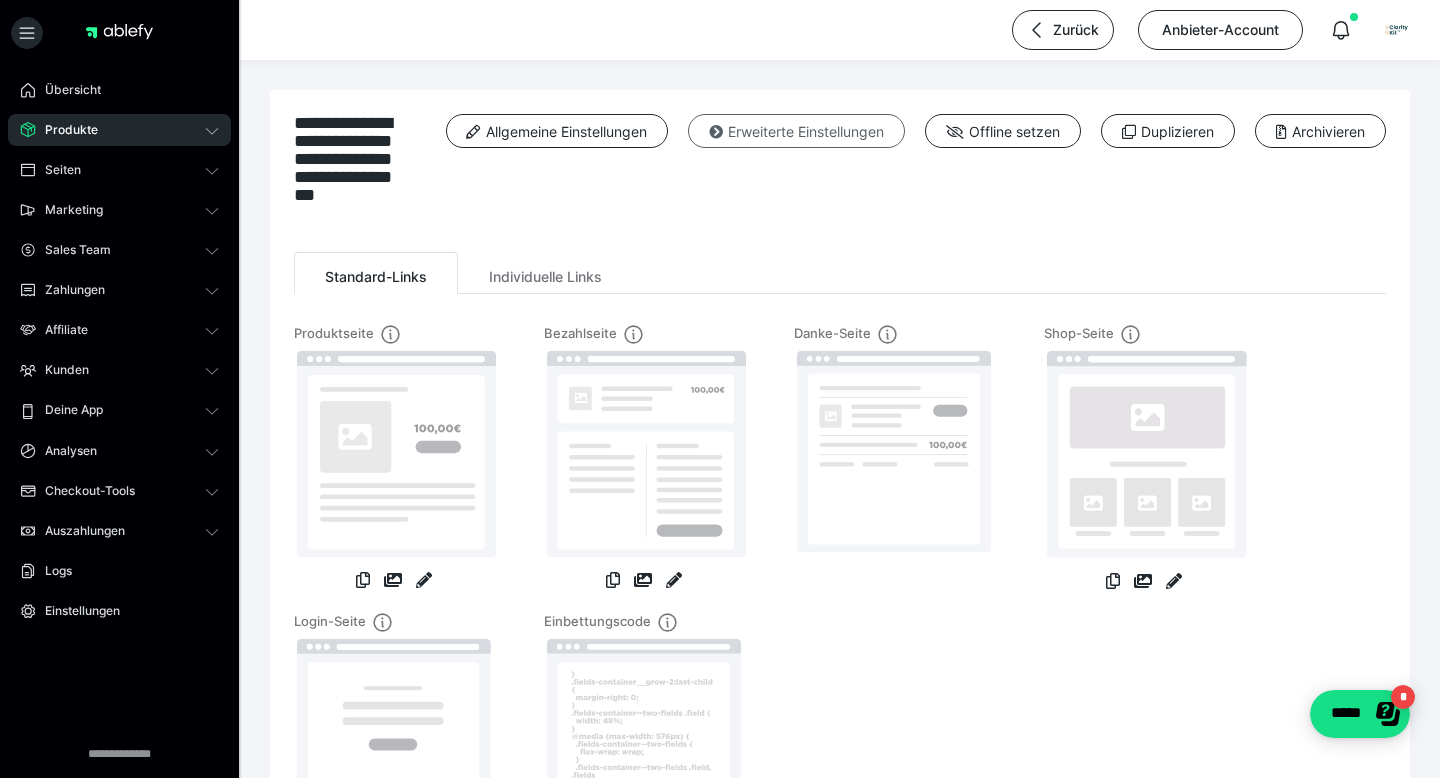 click on "Erweiterte Einstellungen" at bounding box center [796, 131] 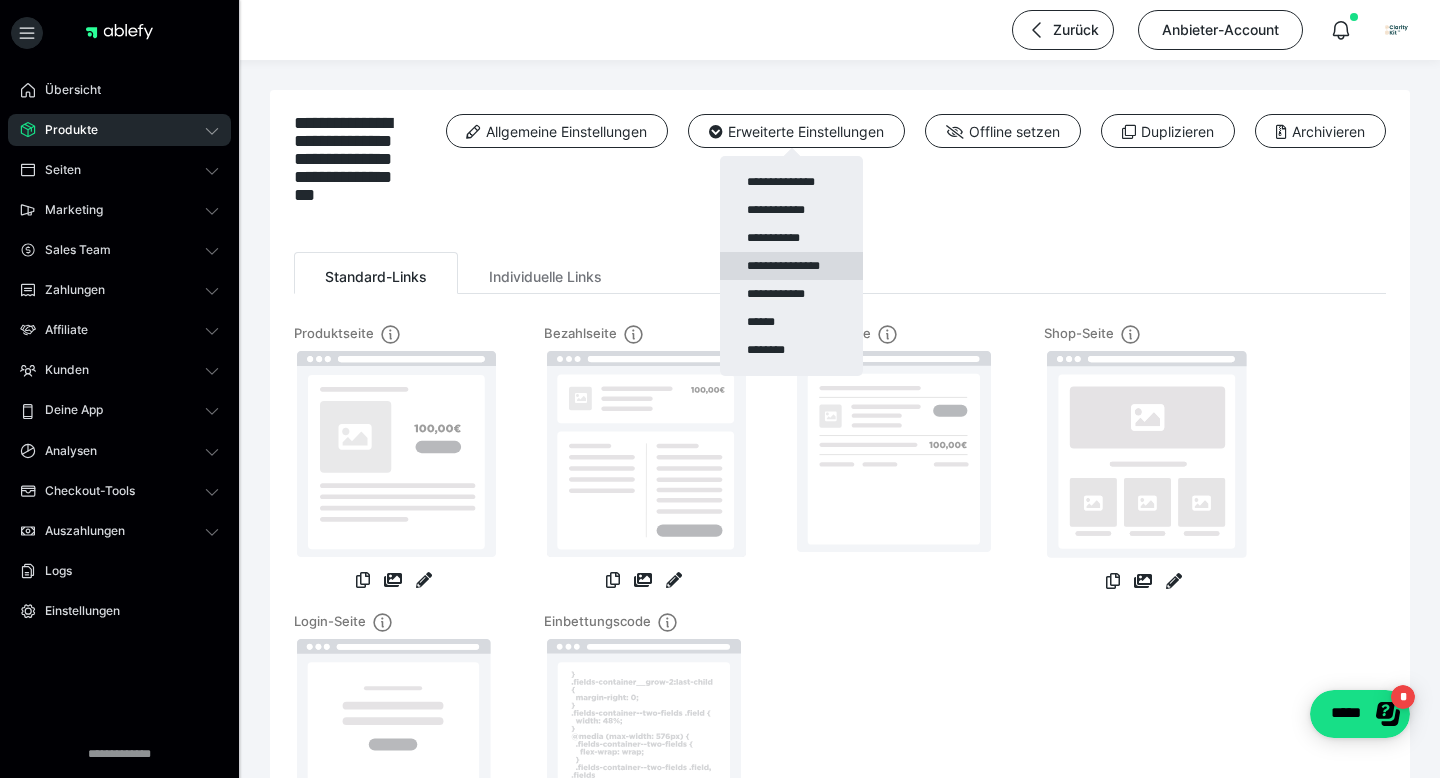 click on "**********" at bounding box center [791, 266] 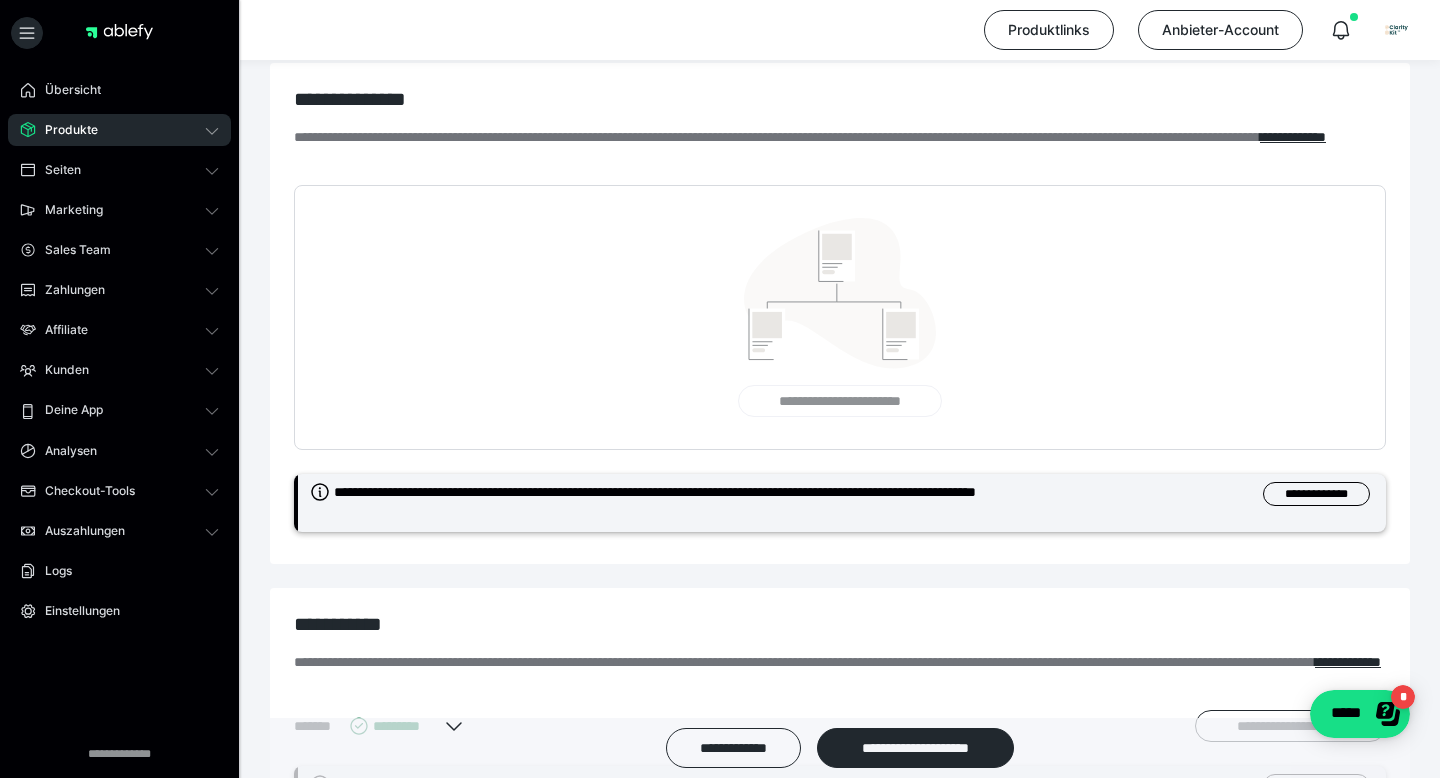 scroll, scrollTop: 275, scrollLeft: 0, axis: vertical 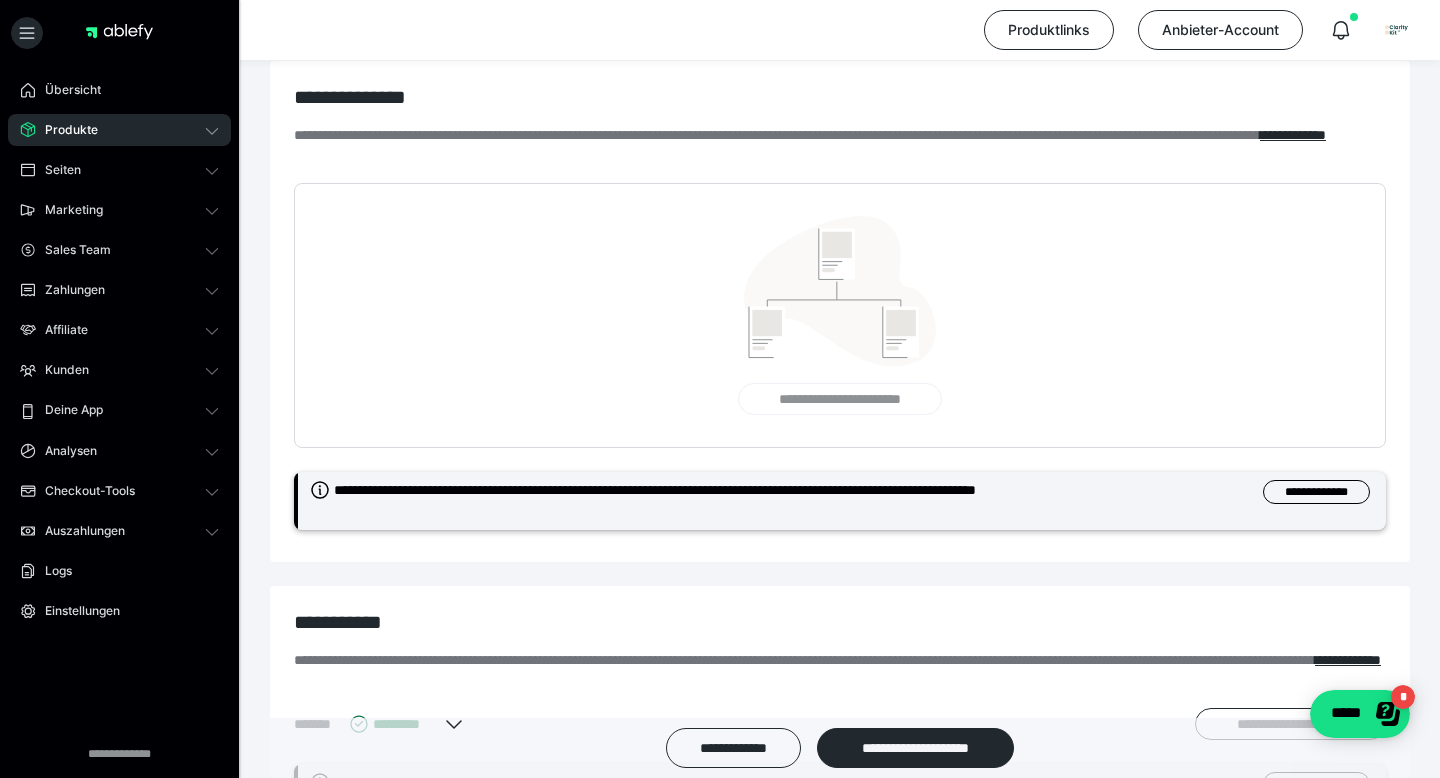 click on "**********" at bounding box center [839, 399] 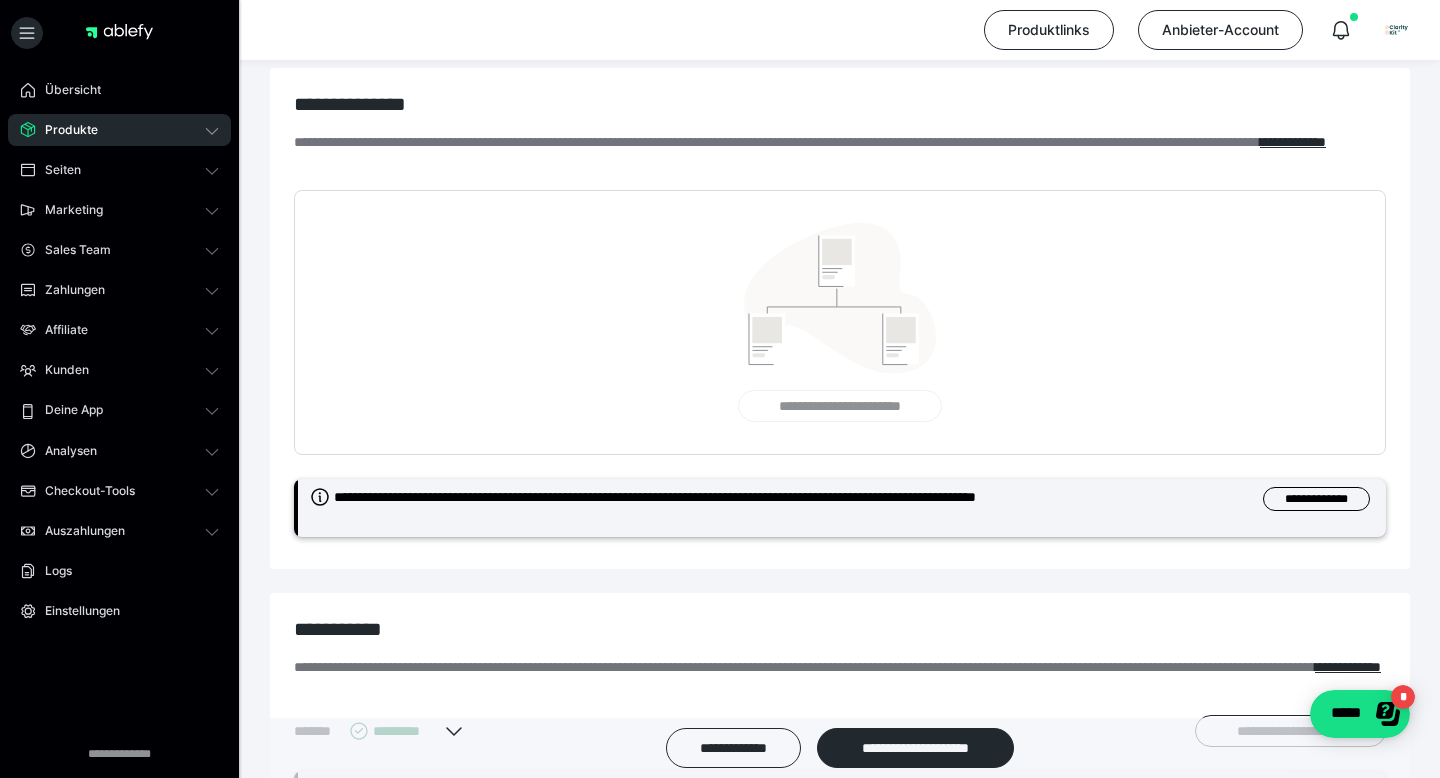 scroll, scrollTop: 315, scrollLeft: 0, axis: vertical 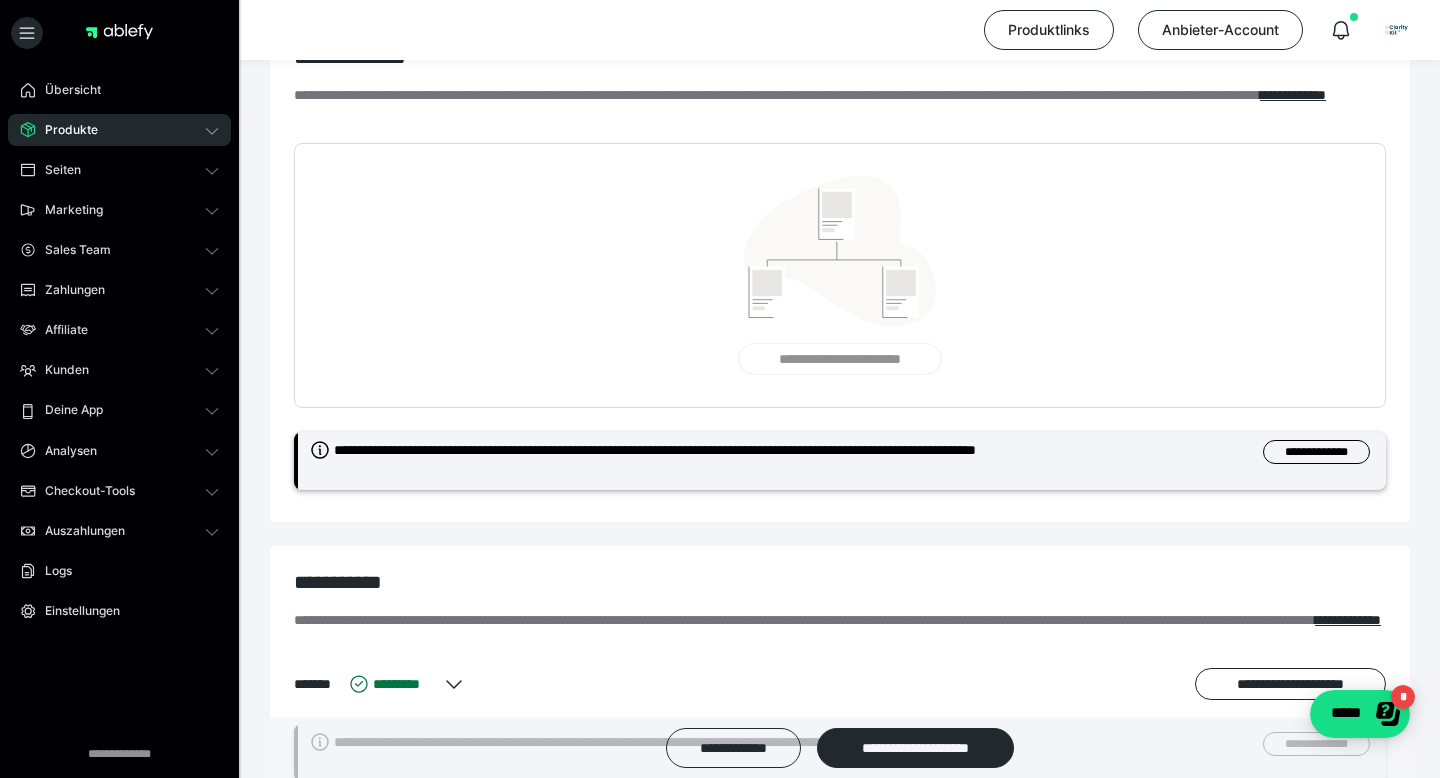 click on "**********" at bounding box center [839, 359] 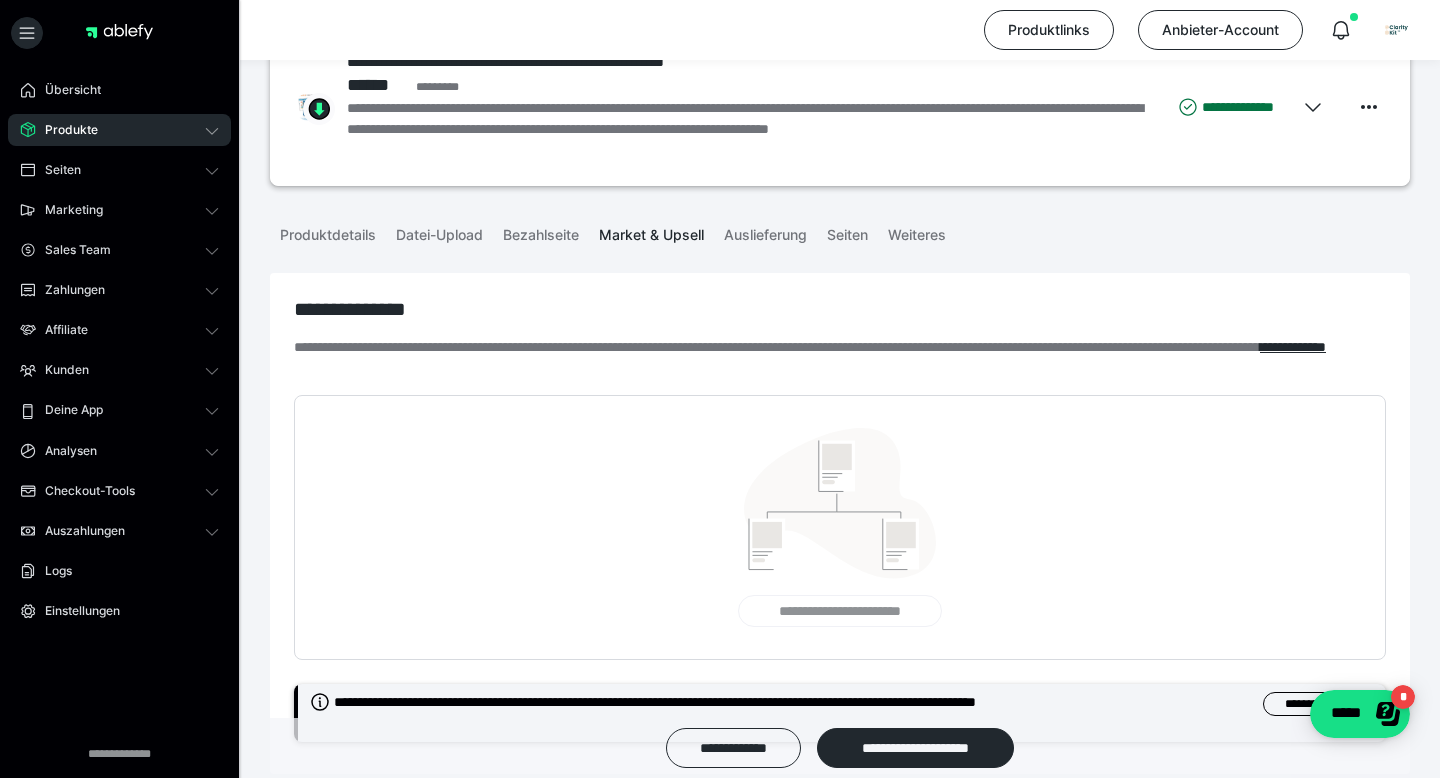 scroll, scrollTop: 49, scrollLeft: 0, axis: vertical 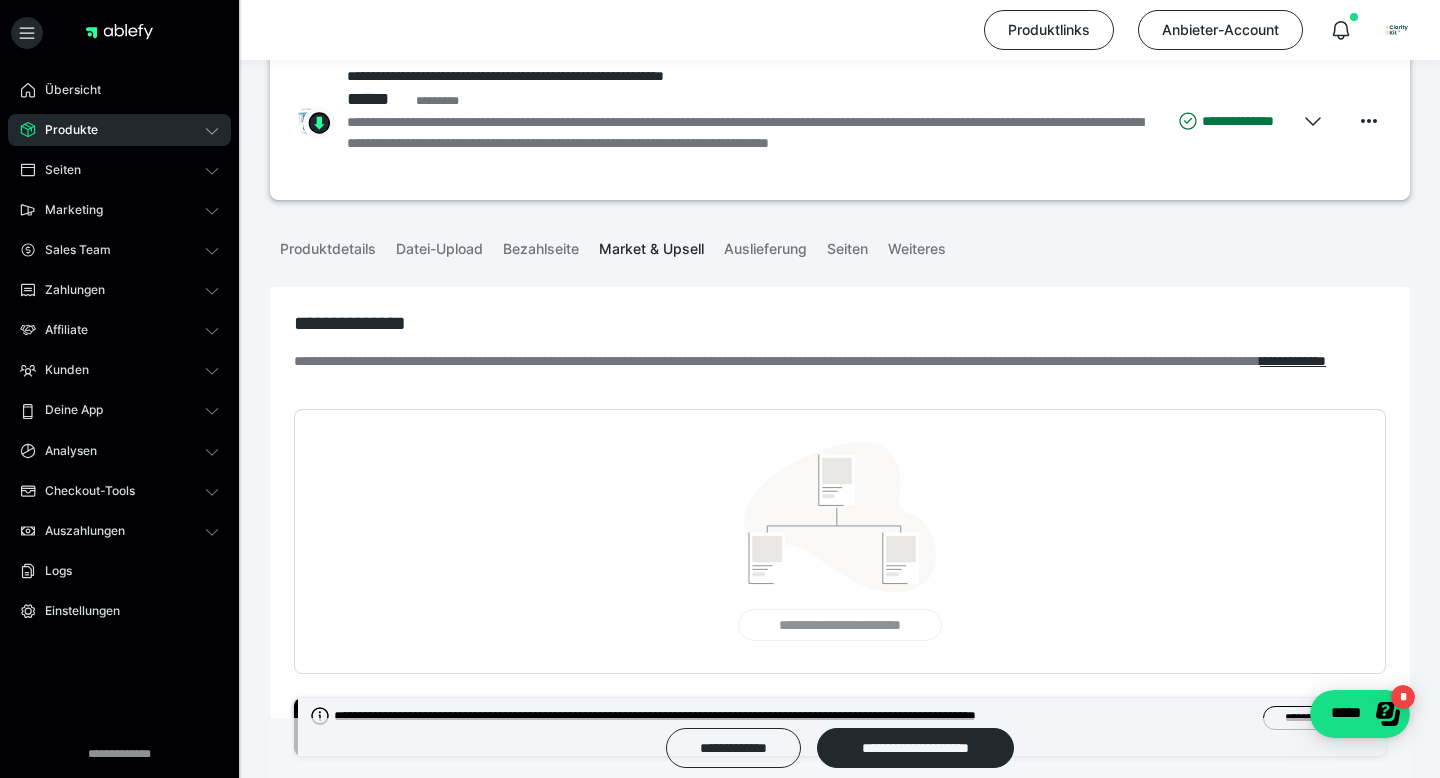 click on "Übersicht Produkte Alle Produkte Produkt-Kategorien Online-Kurs-Themes Mediathek Seiten Shop-Themes Membership-Themes ableSHARE Marketing Gutscheincodes Marketing-Tools Live-Stream-Events Content-IDs Upsell-Funnels Order Bumps Tracking-Codes E-Mail-Schnittstellen Webhooks Sales Team Sales Team Zahlungen Bestellungen Fälligkeiten Transaktionen Rechnungen & Storno-Rechnungen Teilzahlungen ablefy CONNECT Mahnwesen & Inkasso Affiliate Affiliate-Programme Affiliates Statistiken Landingpages Kunden Kunden Kurs-Zugänge Membership-Zugänge E-Ticket-Bestellungen Awards Lizenzschlüssel Deine App Analysen Analysen Analysen 3.0 Checkout-Tools Bezahlseiten-Templates Zahlungspläne Zusatzkosten Widerrufskonditionen Zusatzfelder Zusatzfeld-Antworten Auszahlungen Auszahlungen Logs Einstellungen" at bounding box center [119, 410] 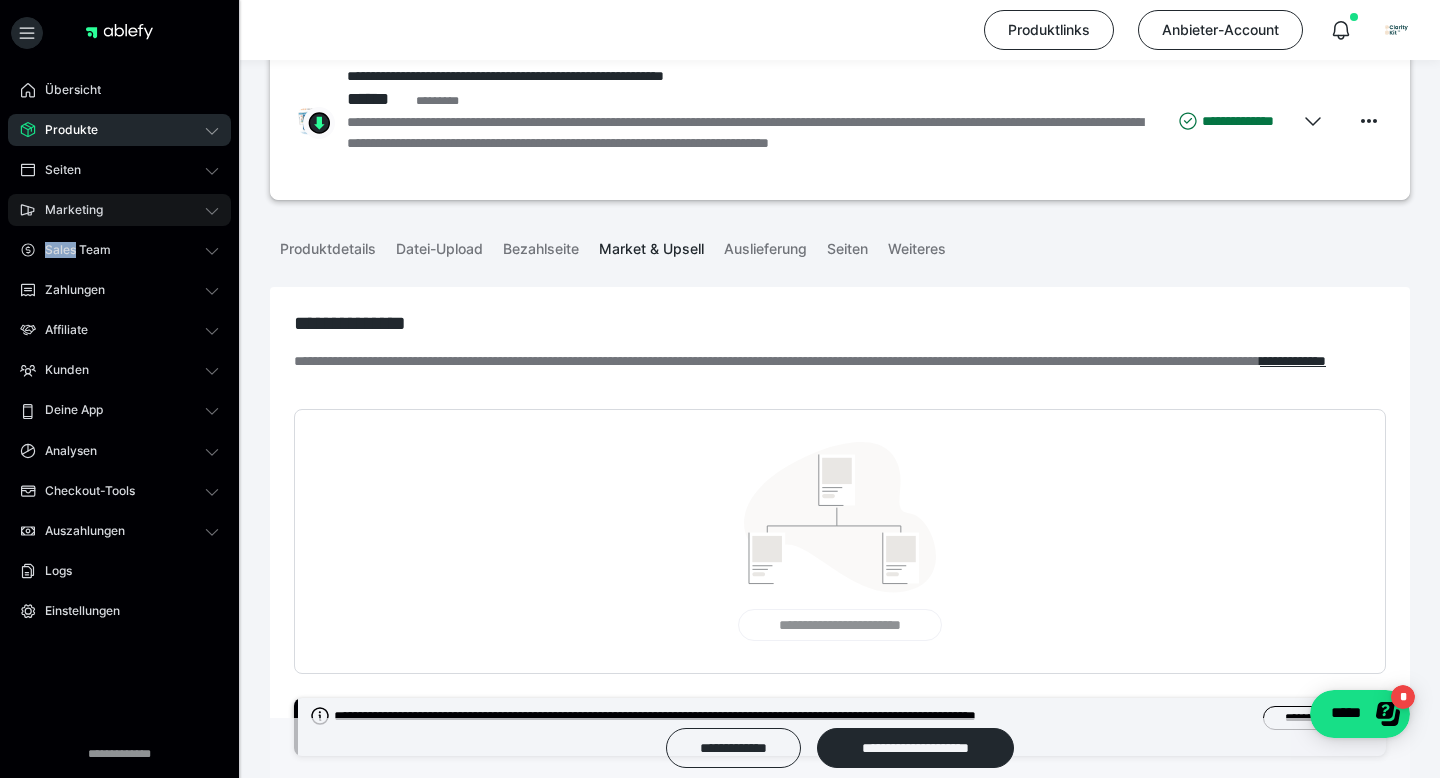 click on "Marketing" at bounding box center [119, 210] 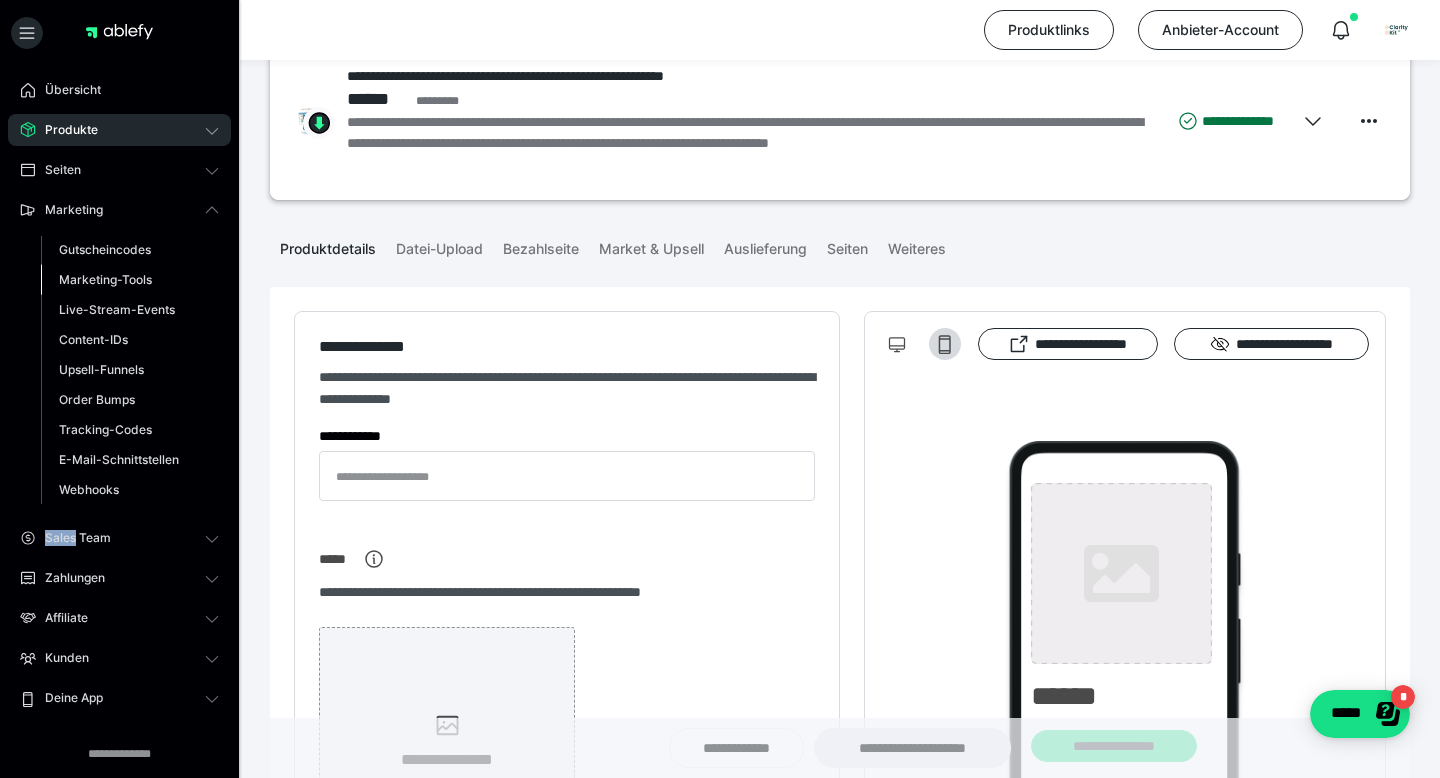 type on "**********" 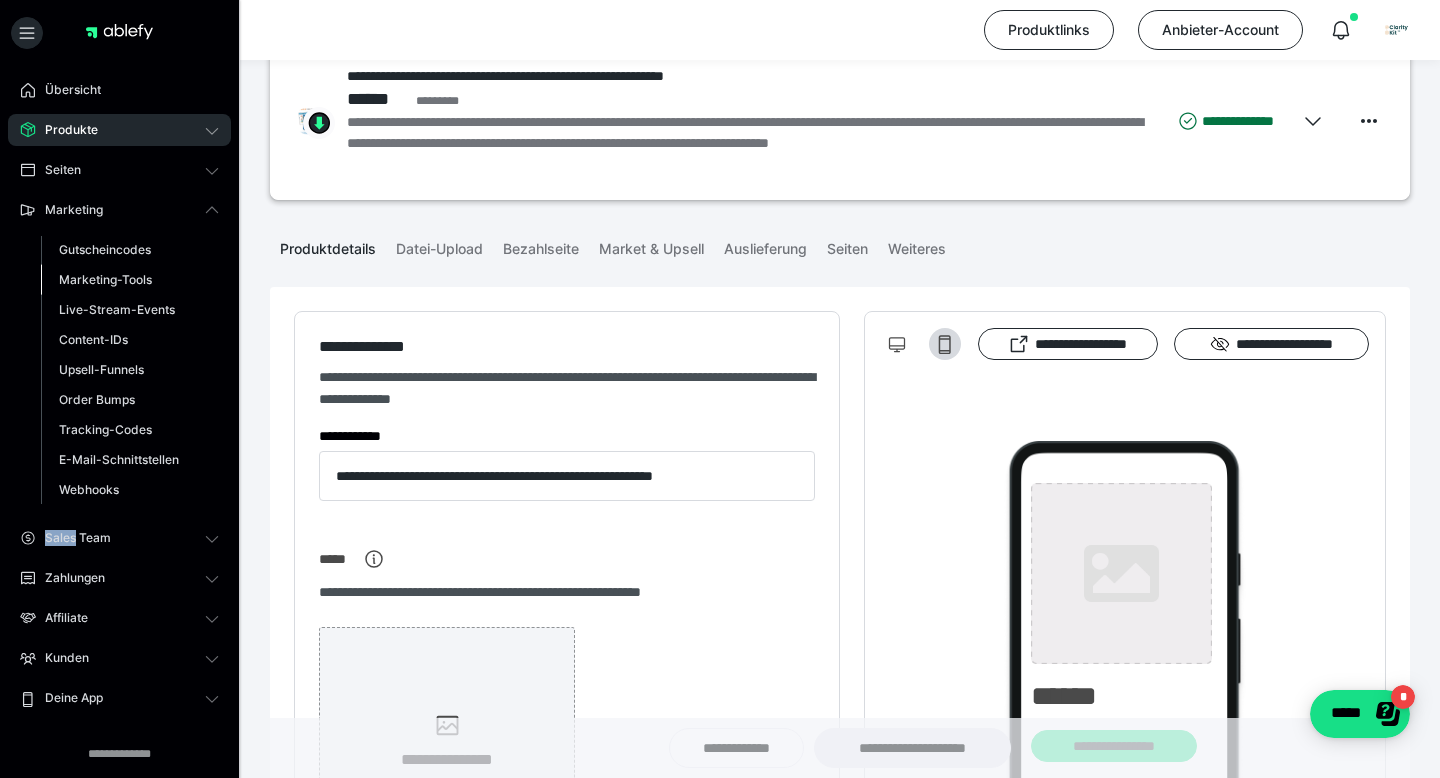 type on "**********" 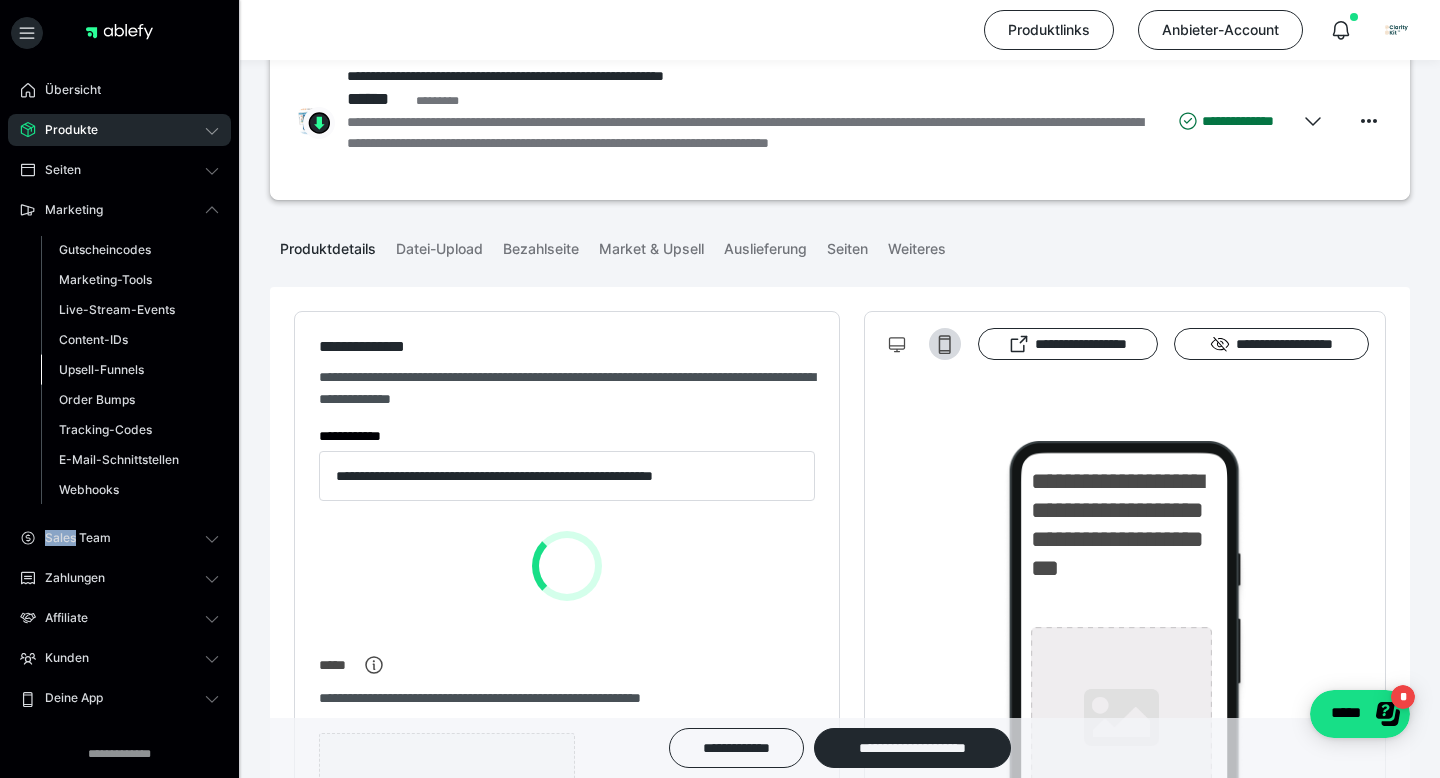click on "Upsell-Funnels" at bounding box center (101, 369) 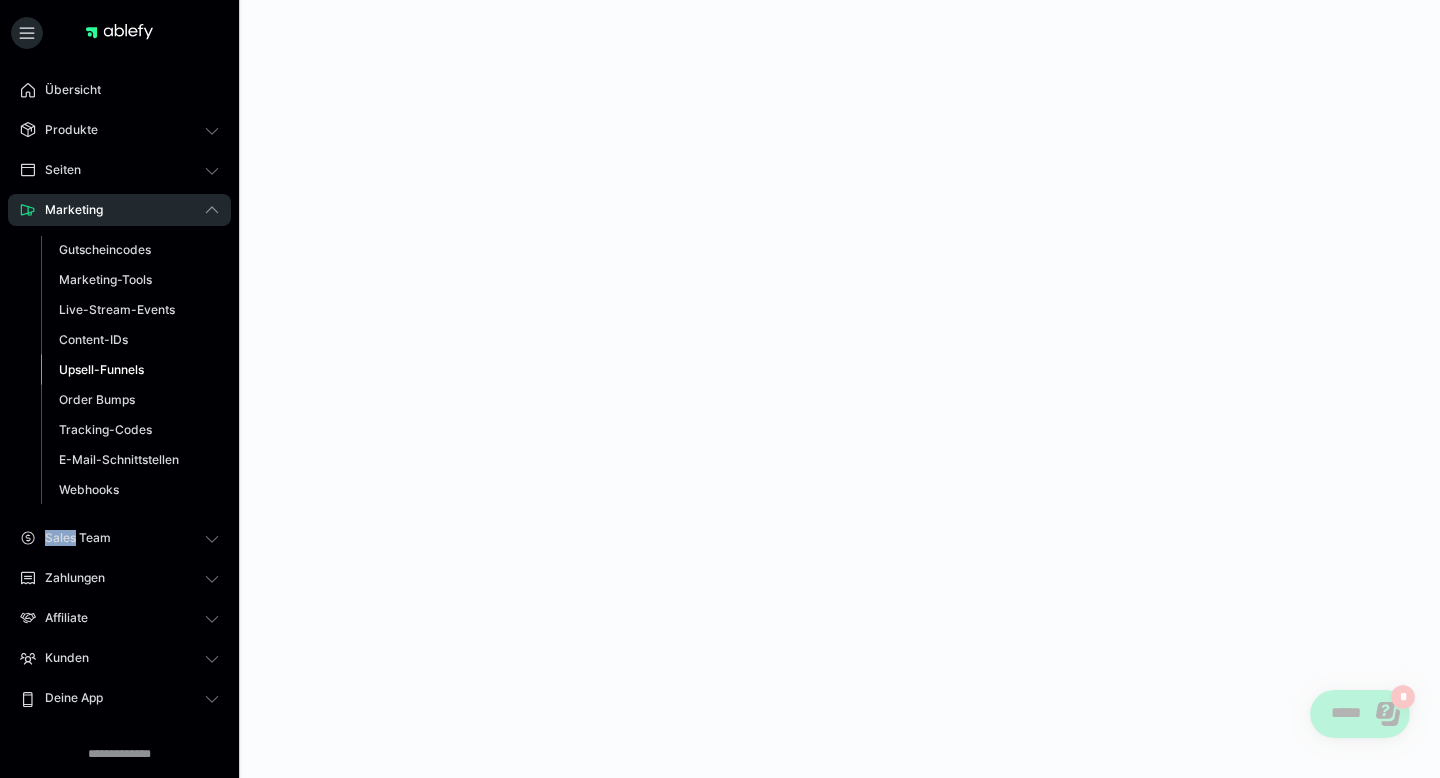 scroll, scrollTop: 0, scrollLeft: 0, axis: both 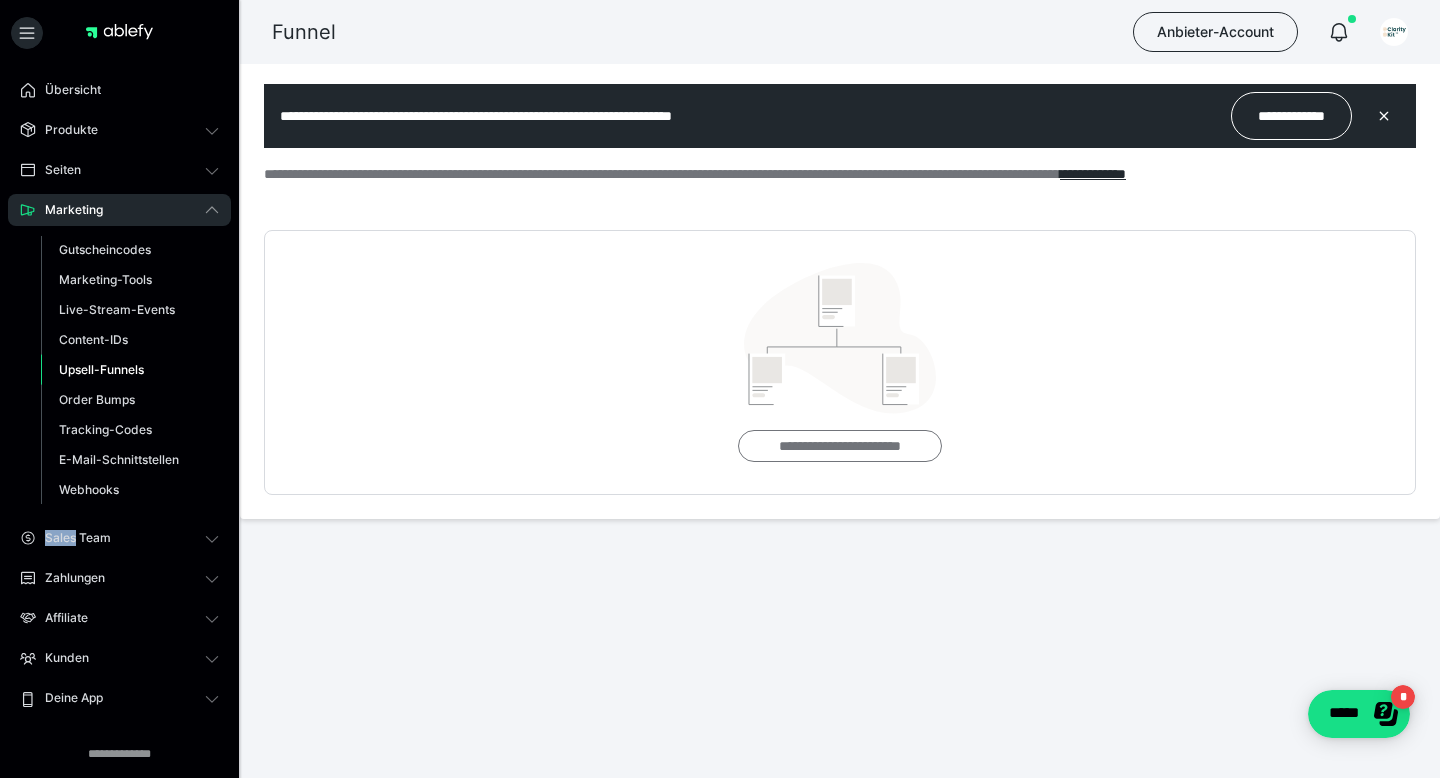 click on "**********" at bounding box center (839, 446) 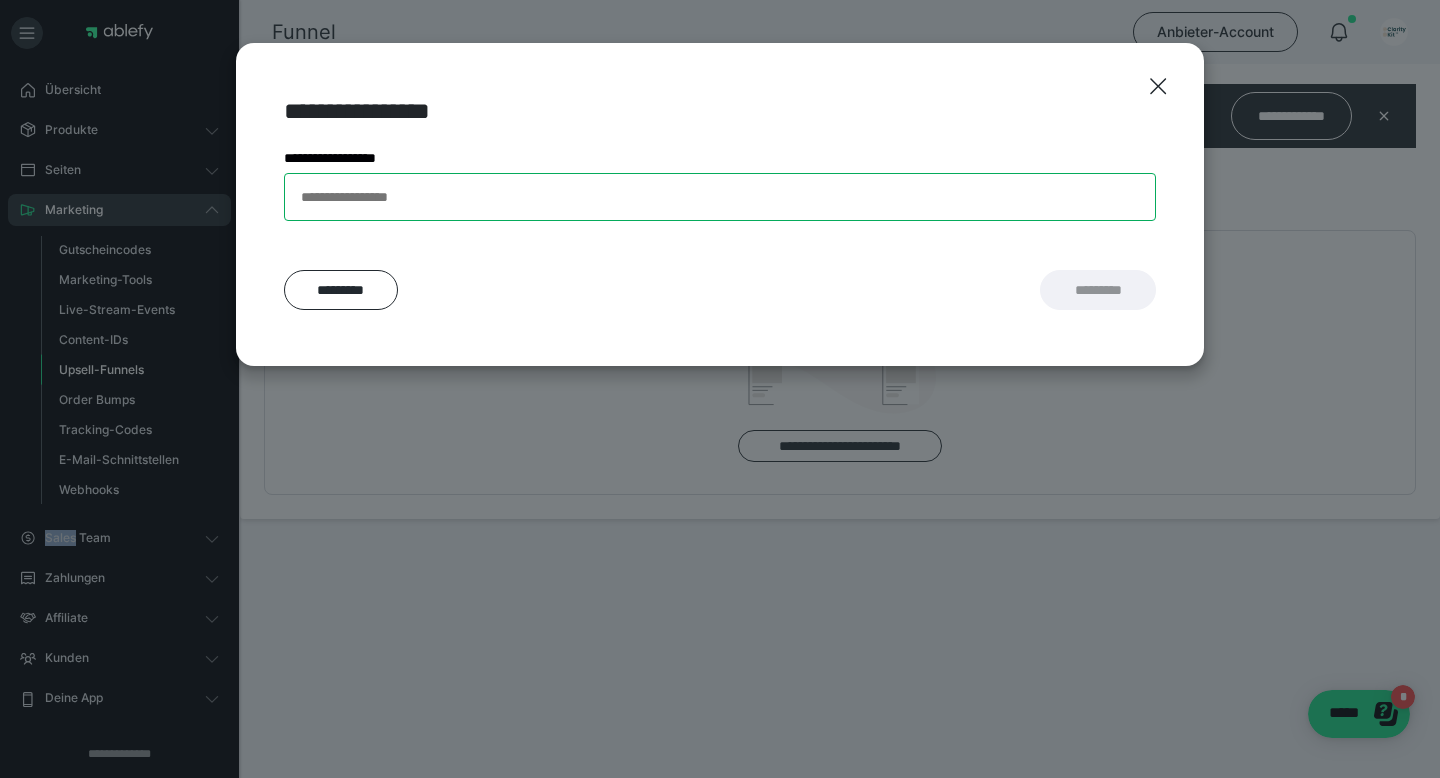 click on "**********" at bounding box center [720, 197] 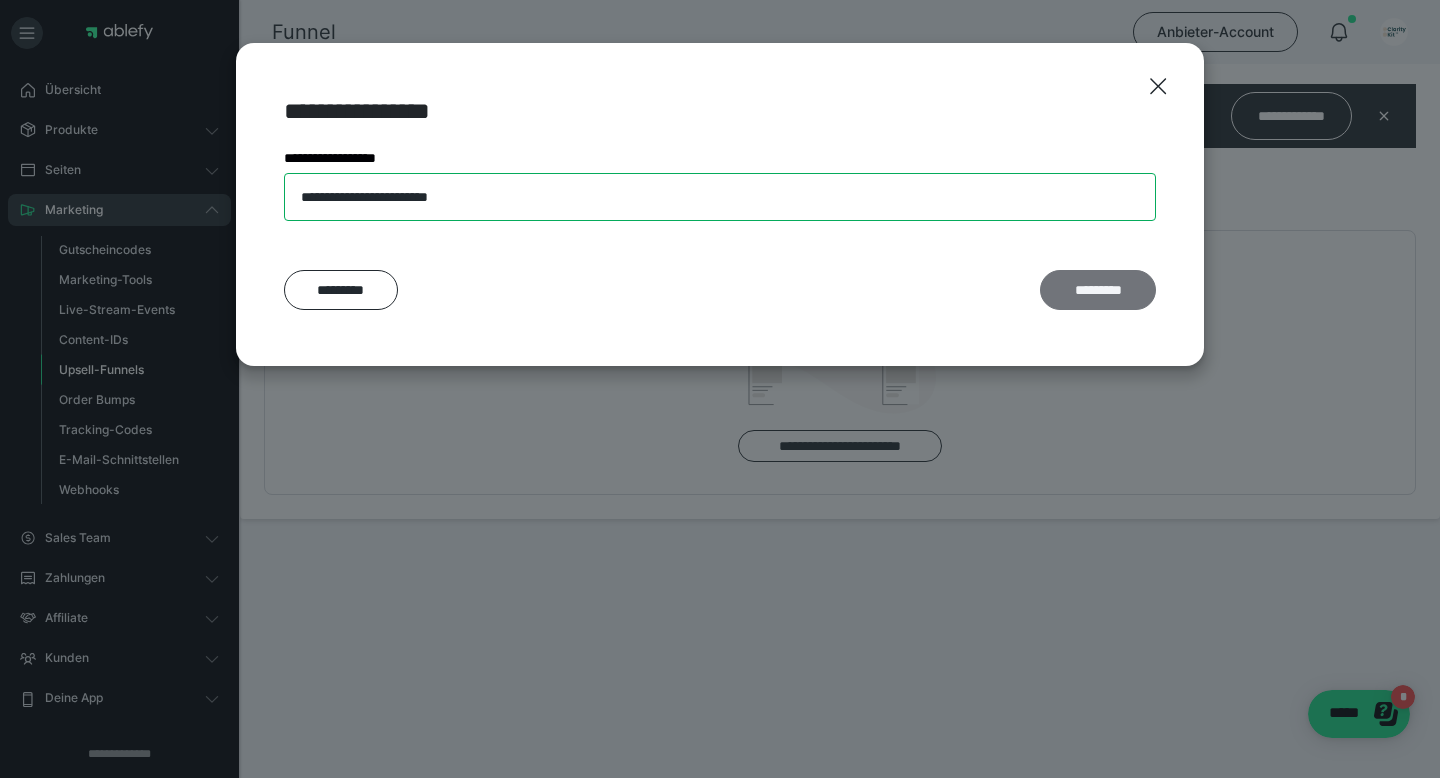 type on "**********" 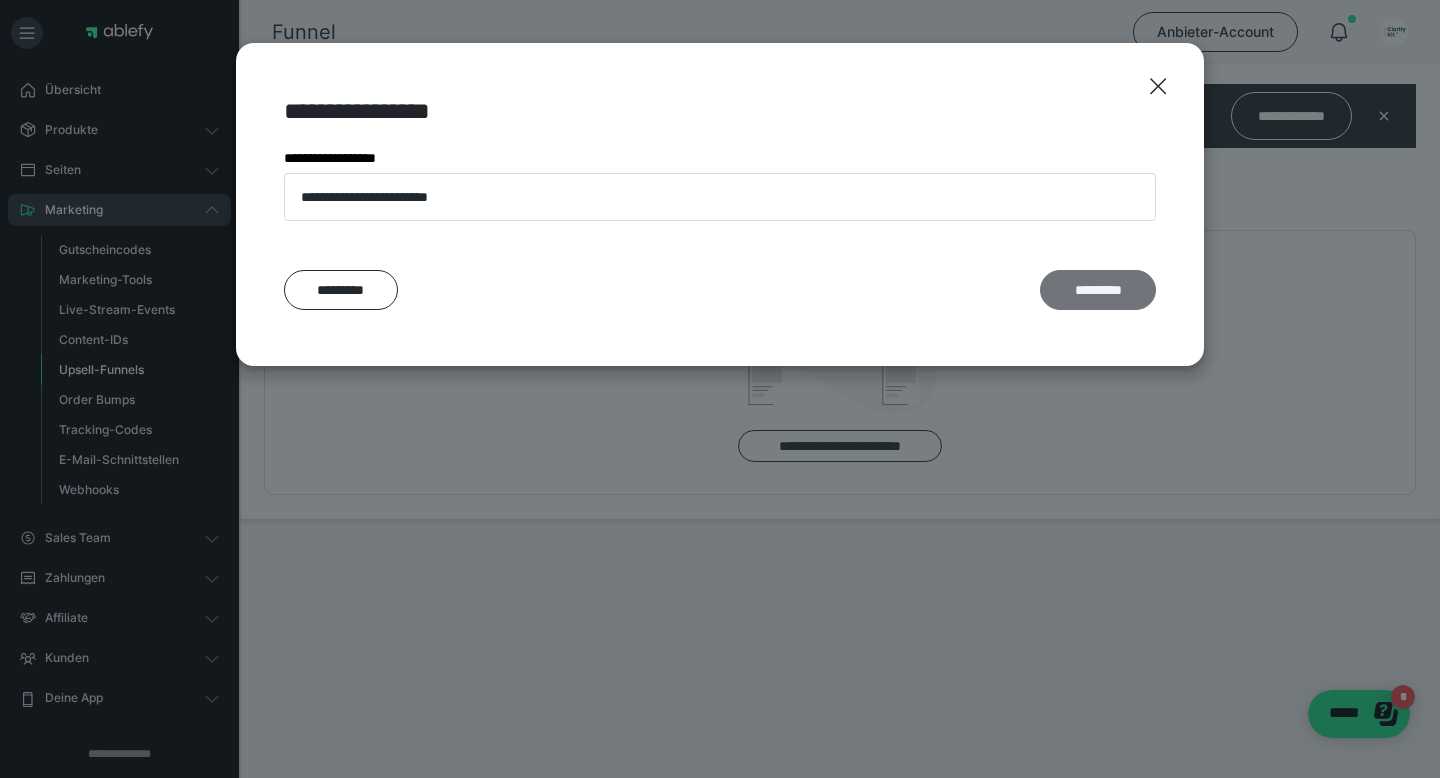 click on "*********" at bounding box center [1098, 290] 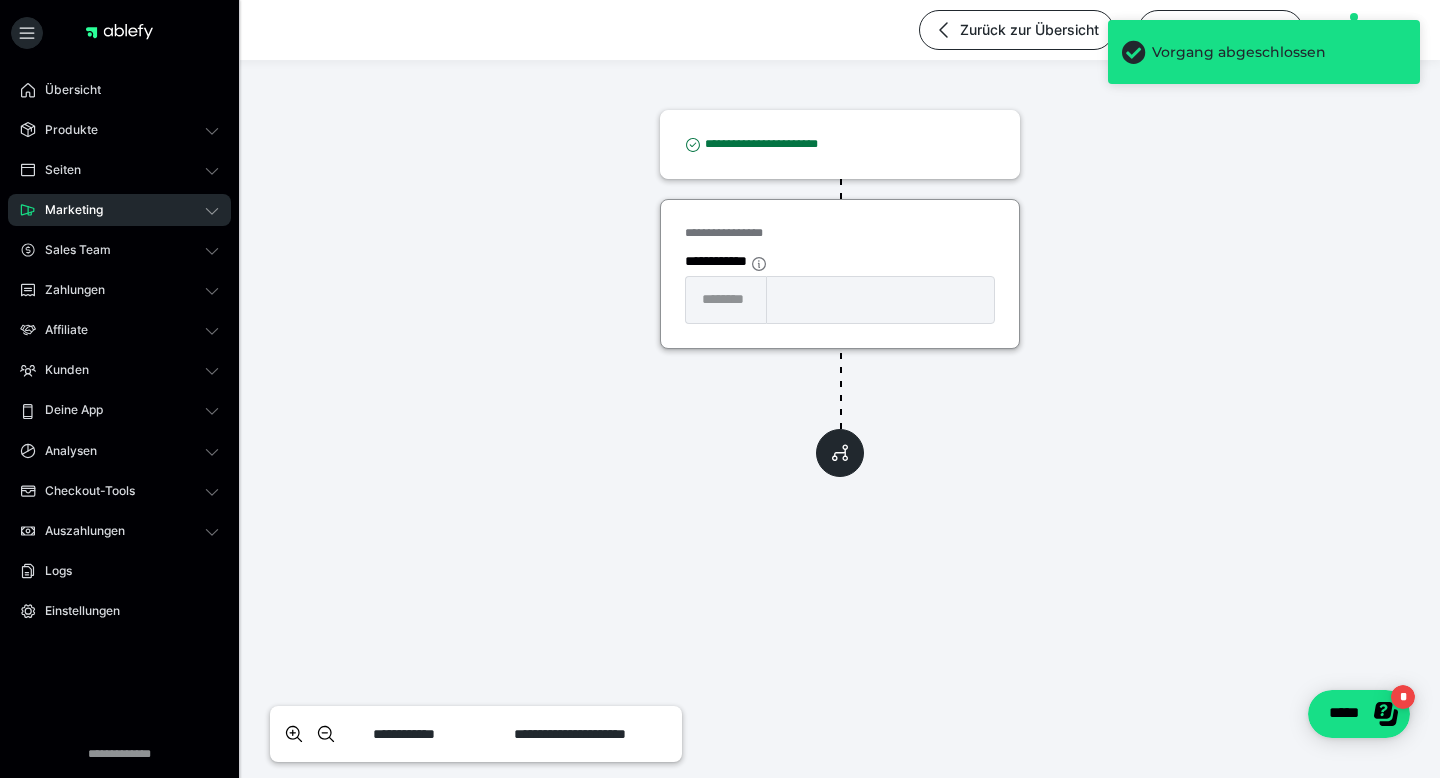 click on "**********" at bounding box center (880, 300) 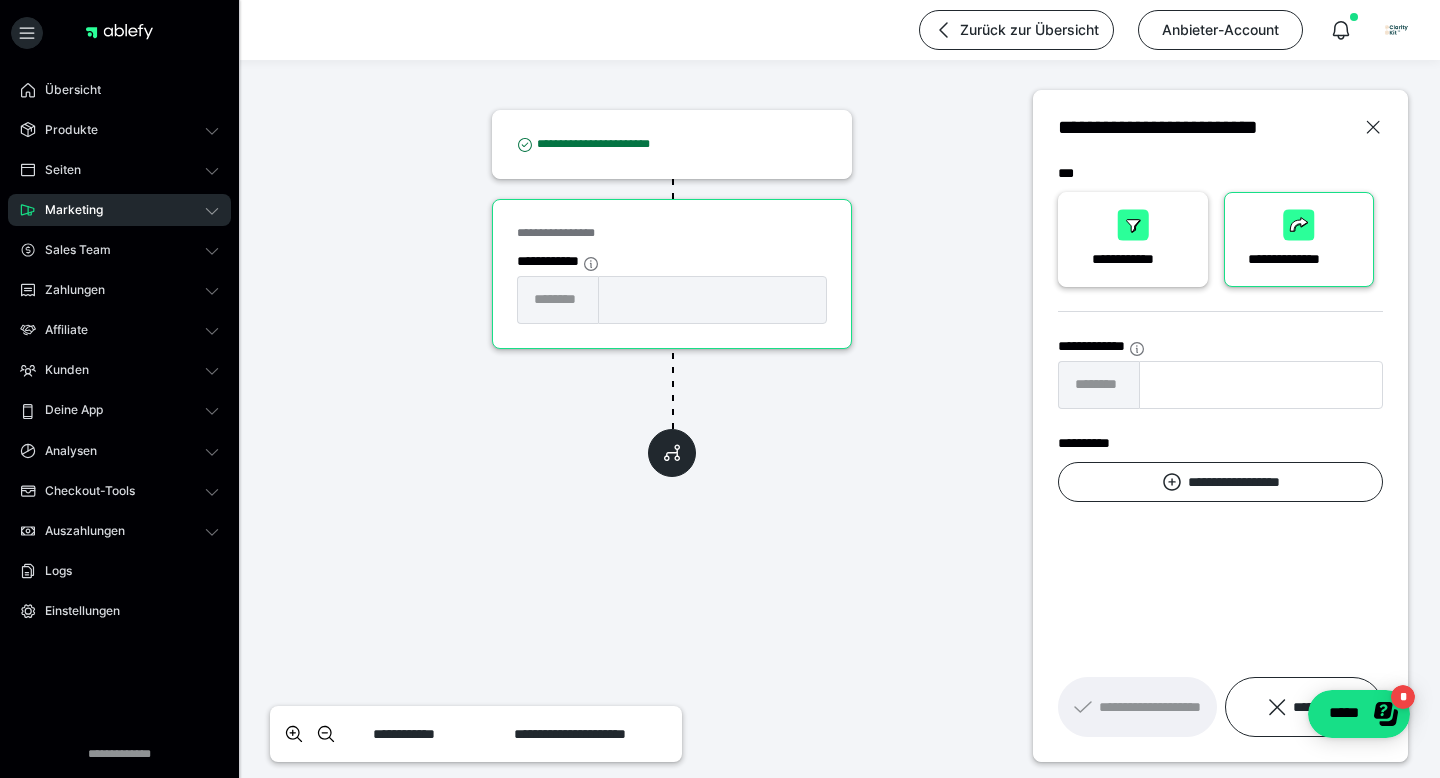 click on "**********" at bounding box center [1299, 259] 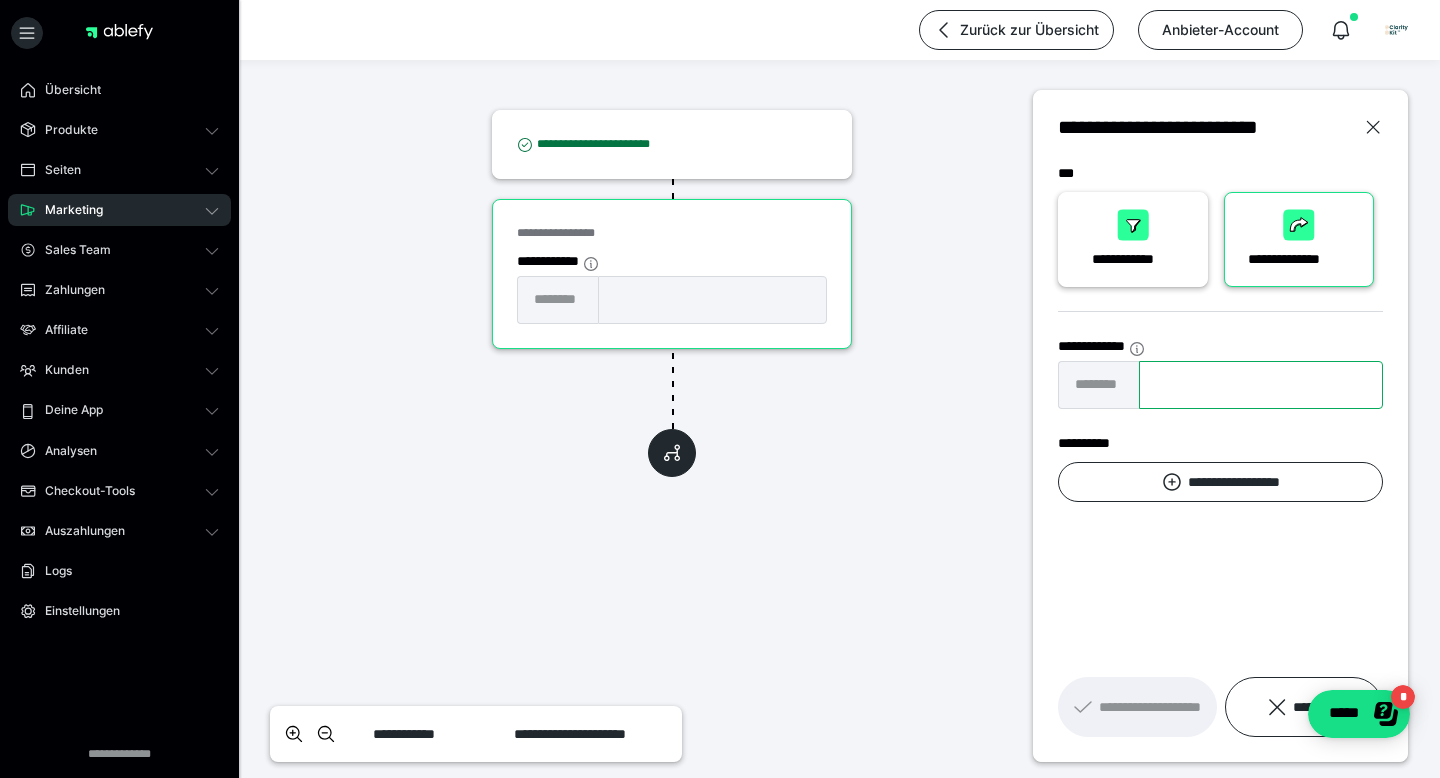 click on "**********" at bounding box center [1261, 385] 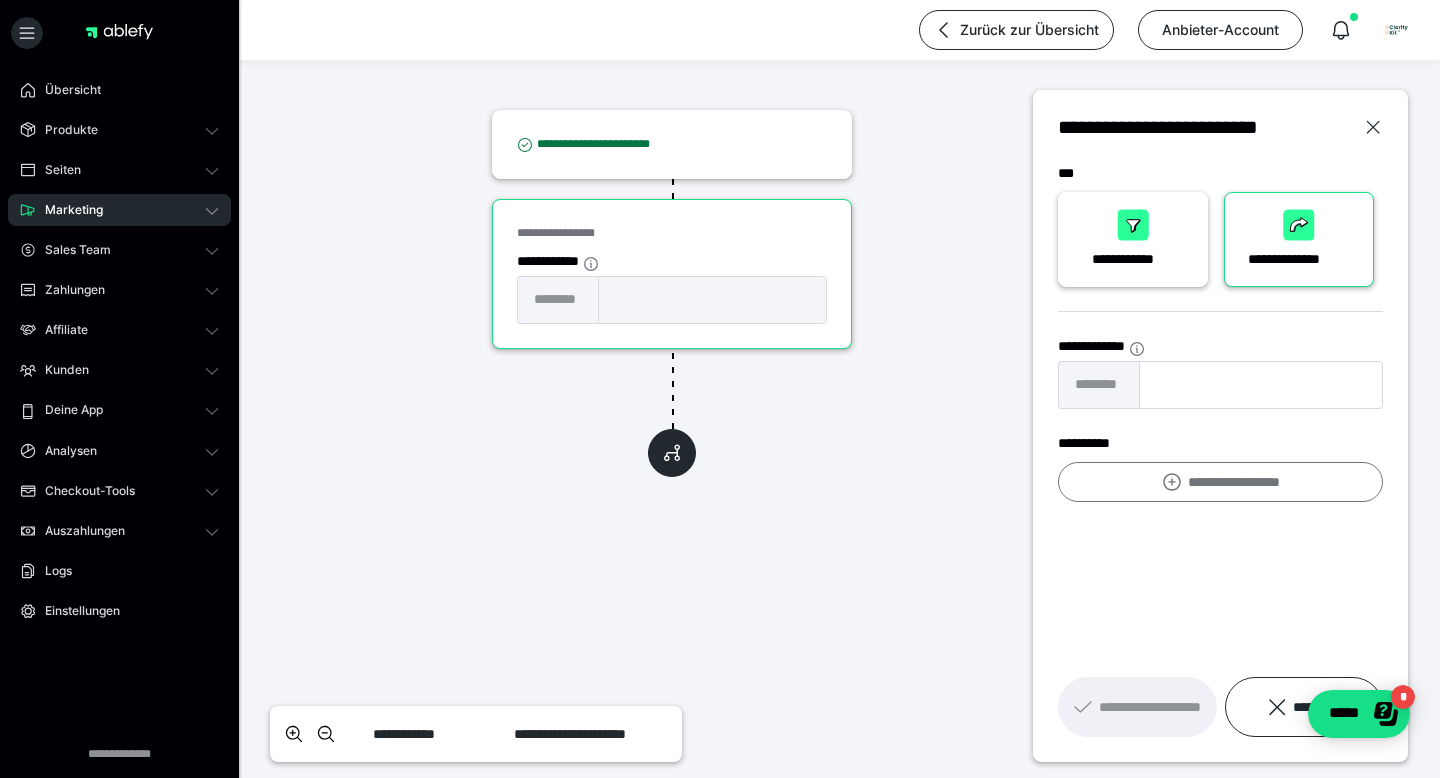 click on "**********" at bounding box center (1220, 482) 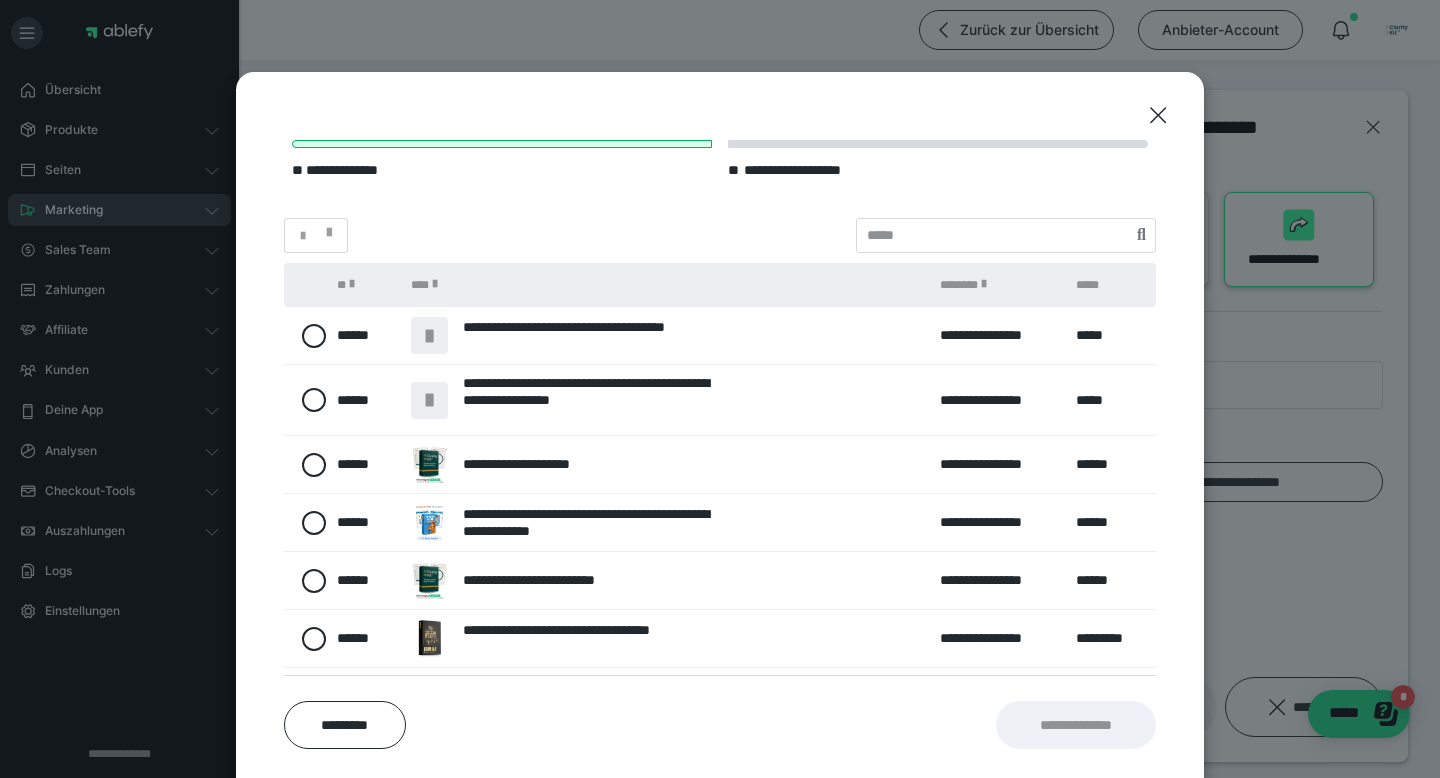 click on "**********" at bounding box center (565, 400) 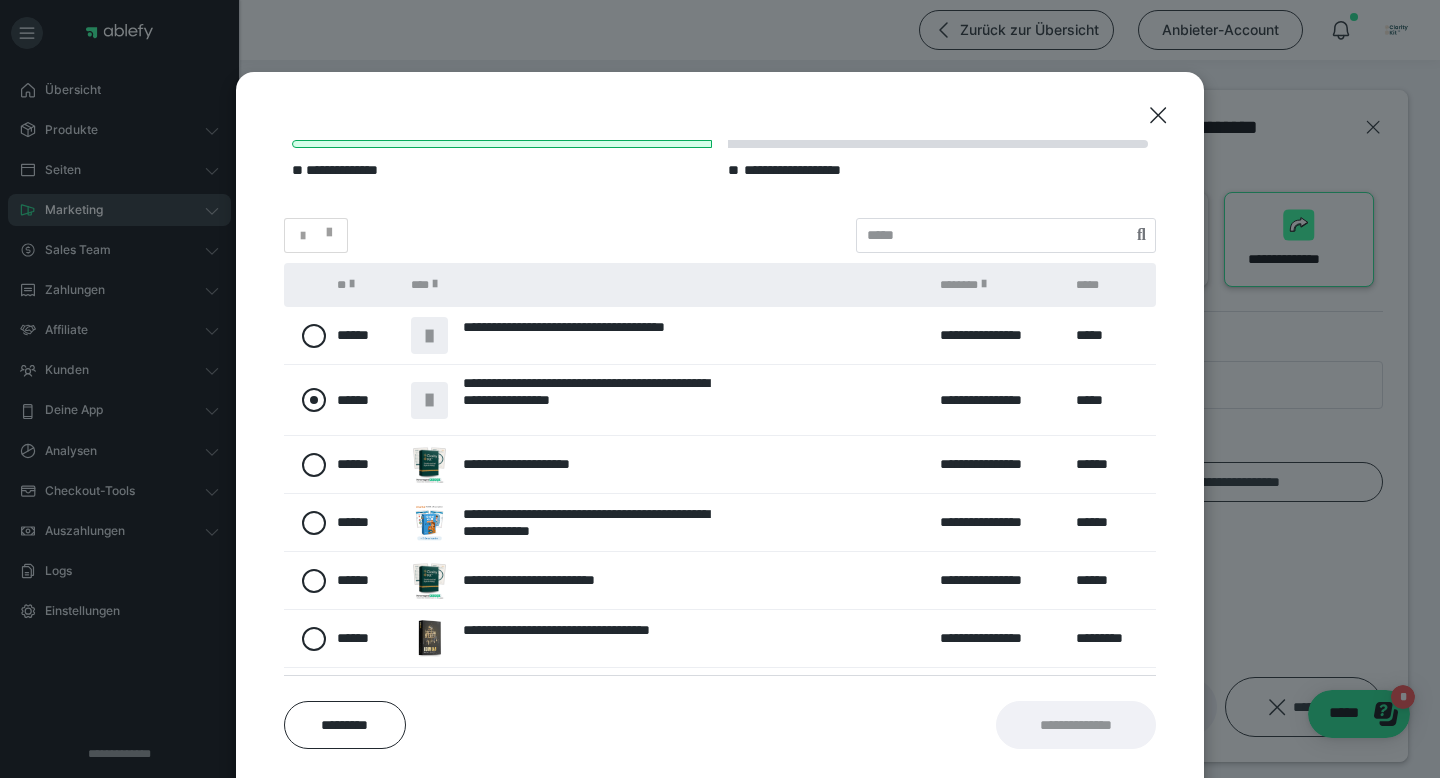 click at bounding box center (314, 400) 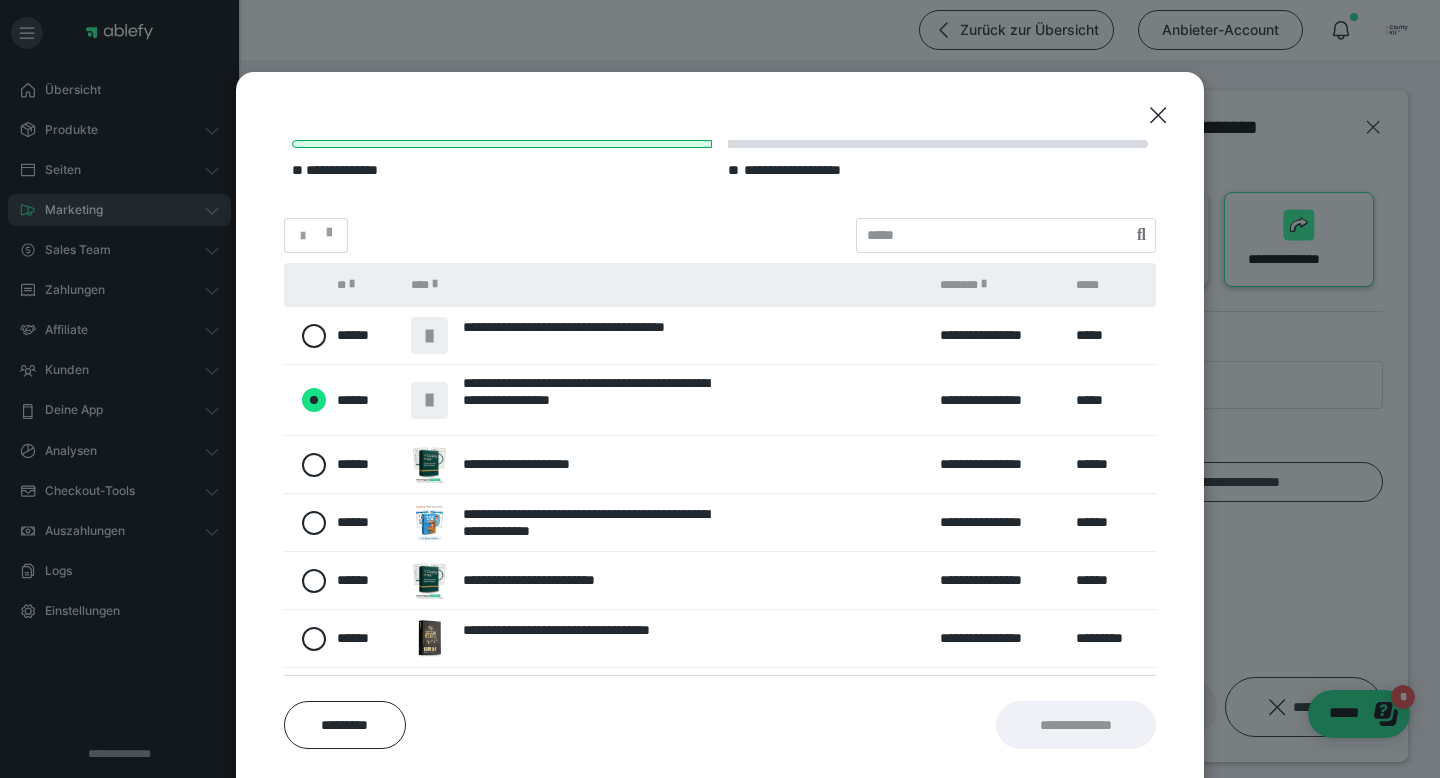 radio on "****" 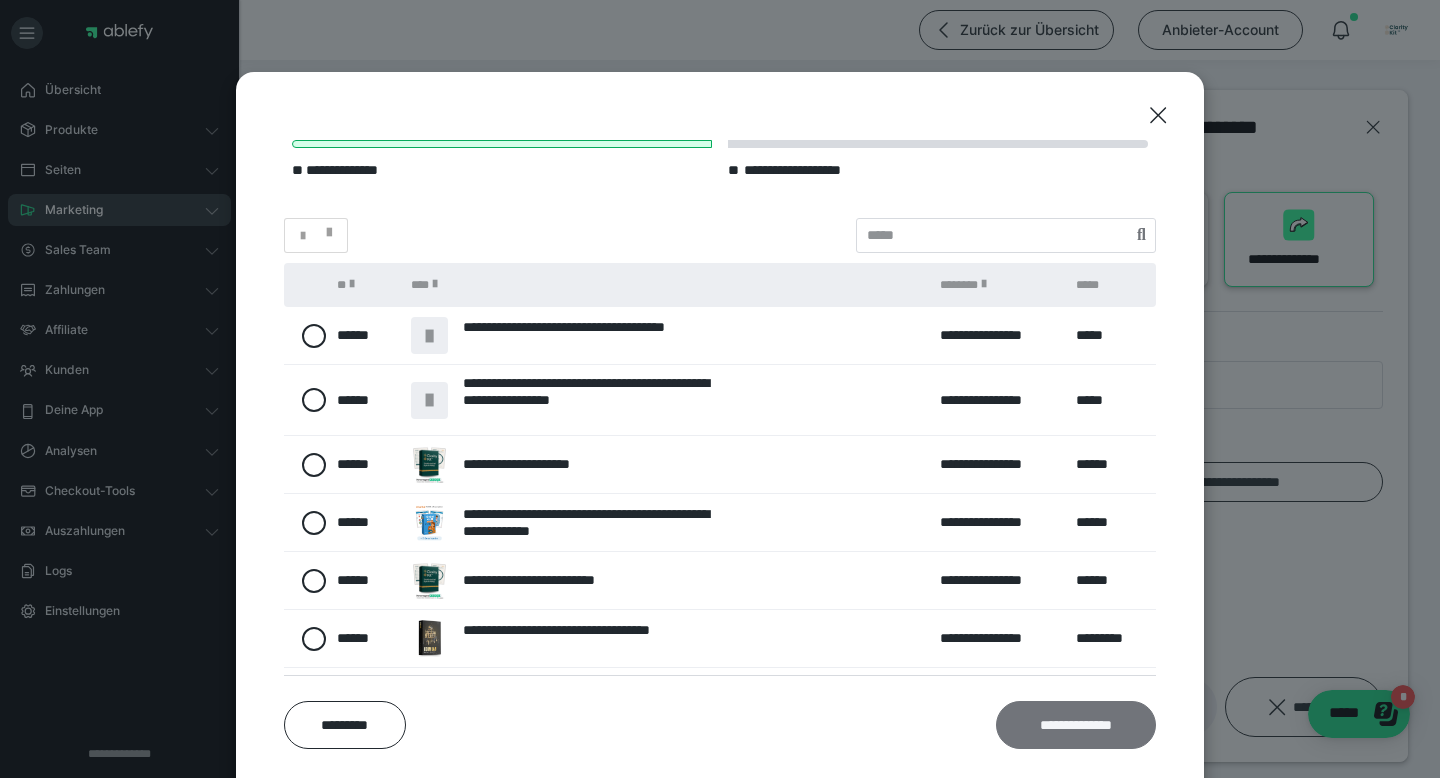 click on "**********" at bounding box center (1076, 725) 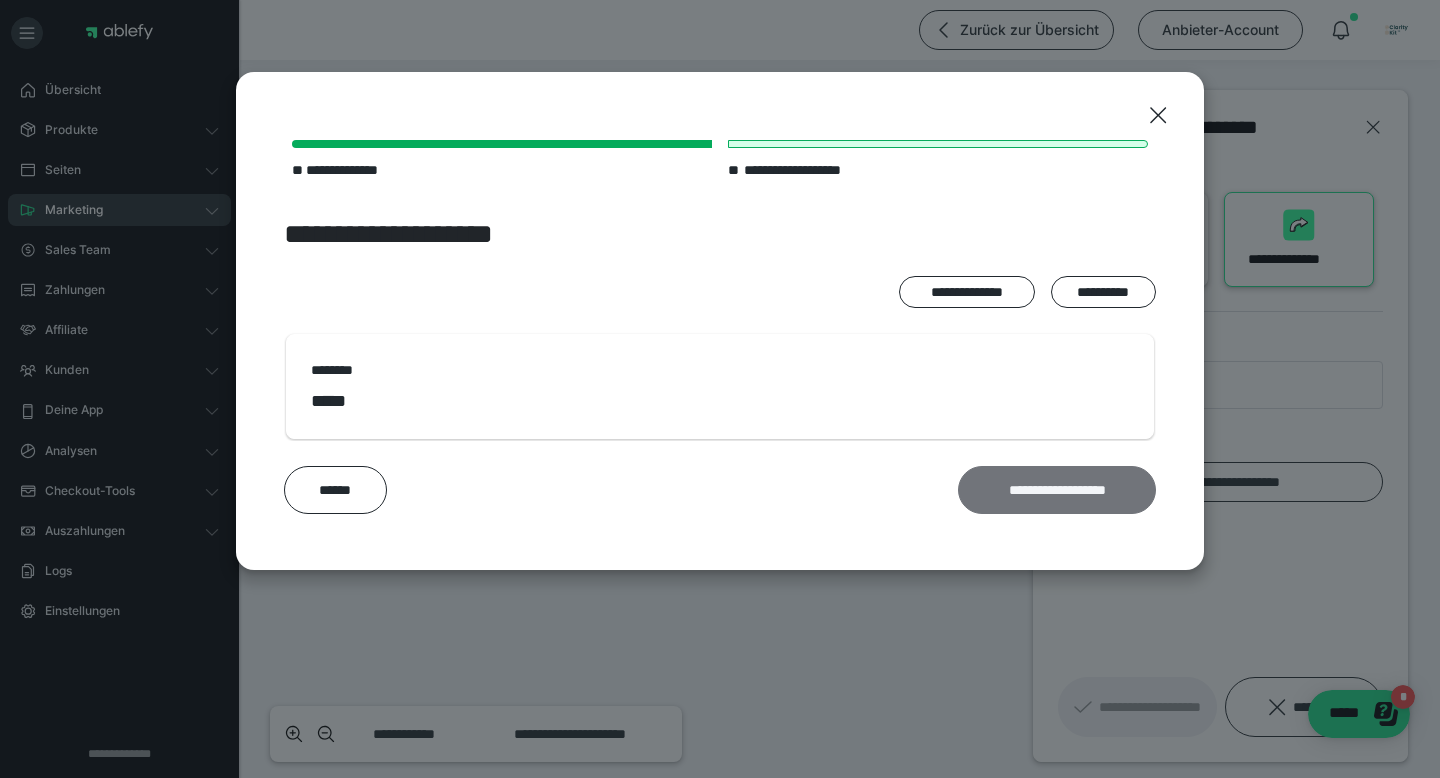 click on "**********" at bounding box center (1057, 490) 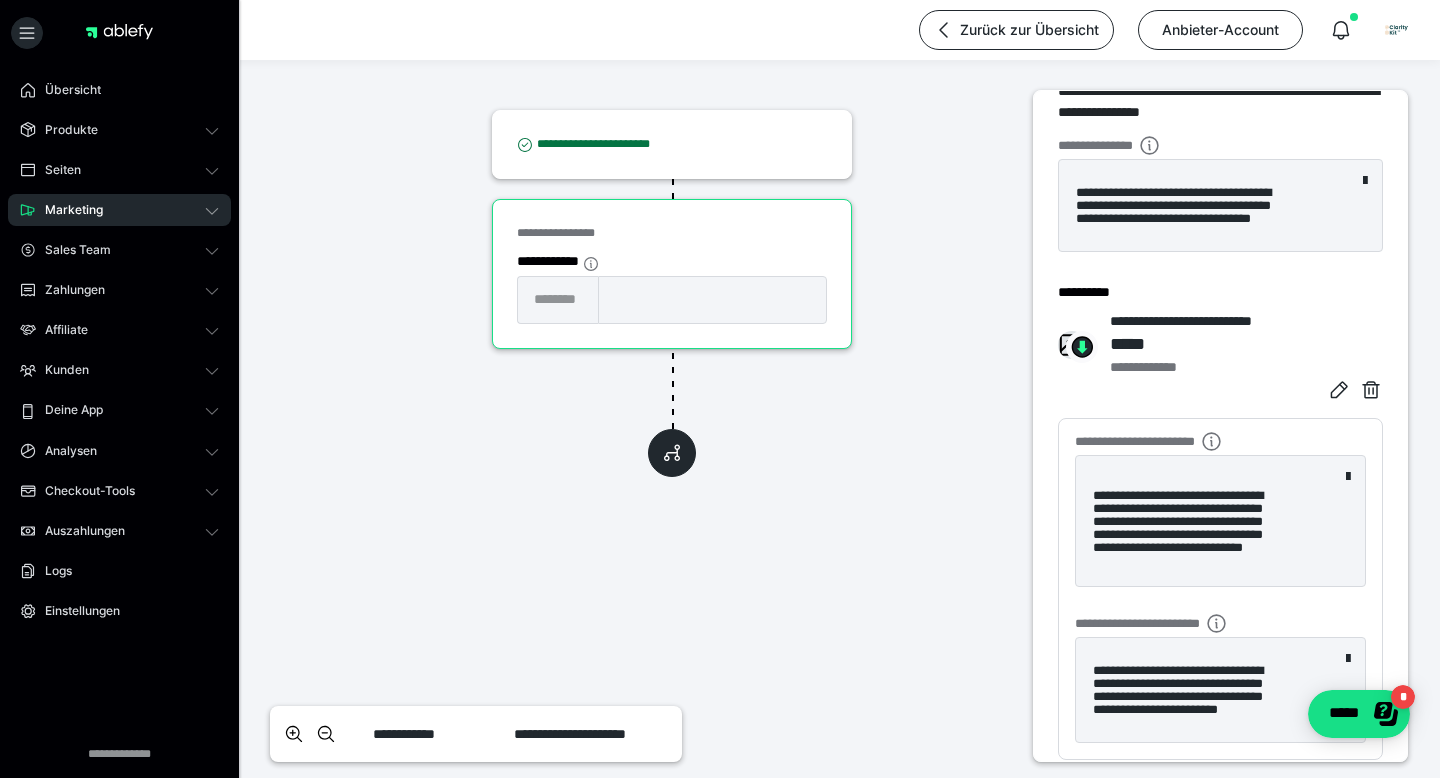 scroll, scrollTop: 0, scrollLeft: 0, axis: both 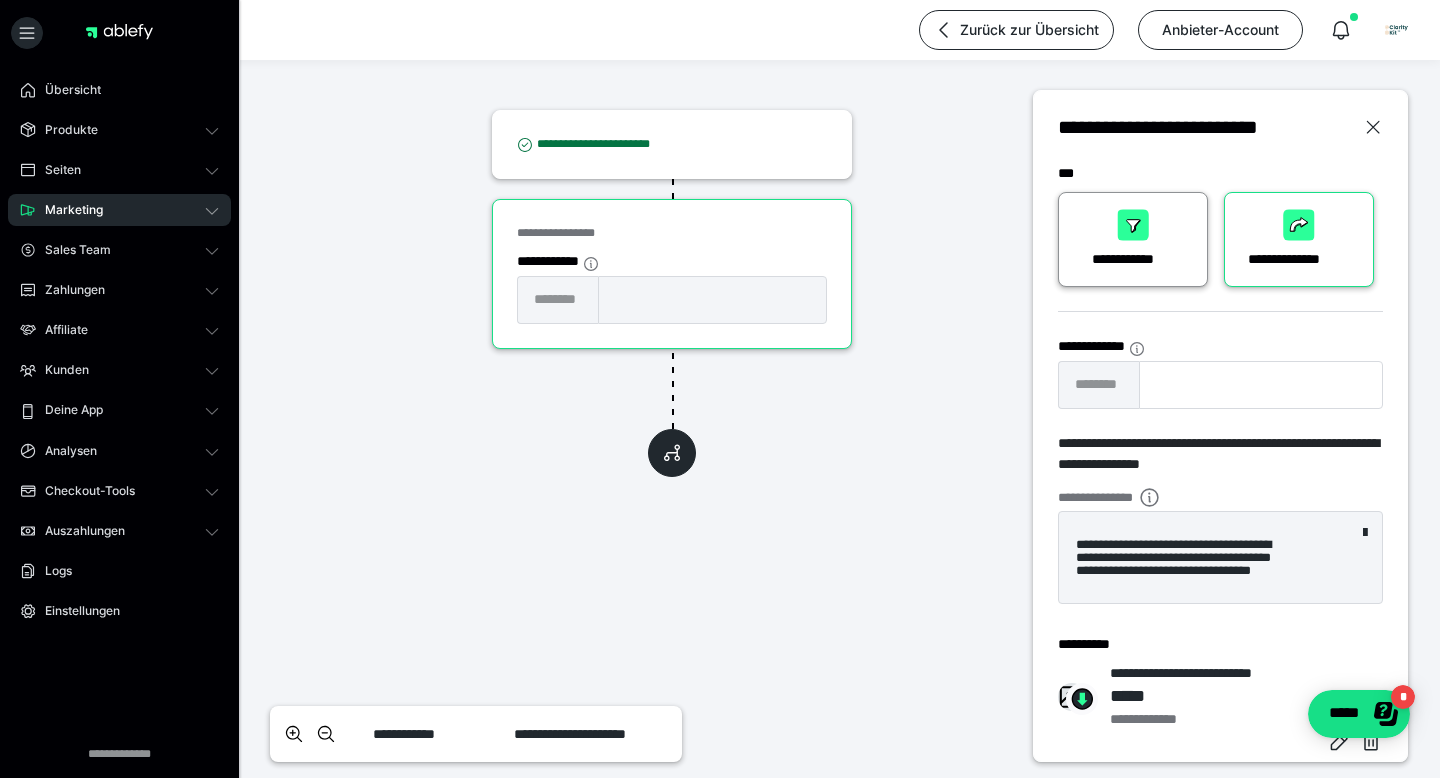 click on "**********" at bounding box center (1133, 239) 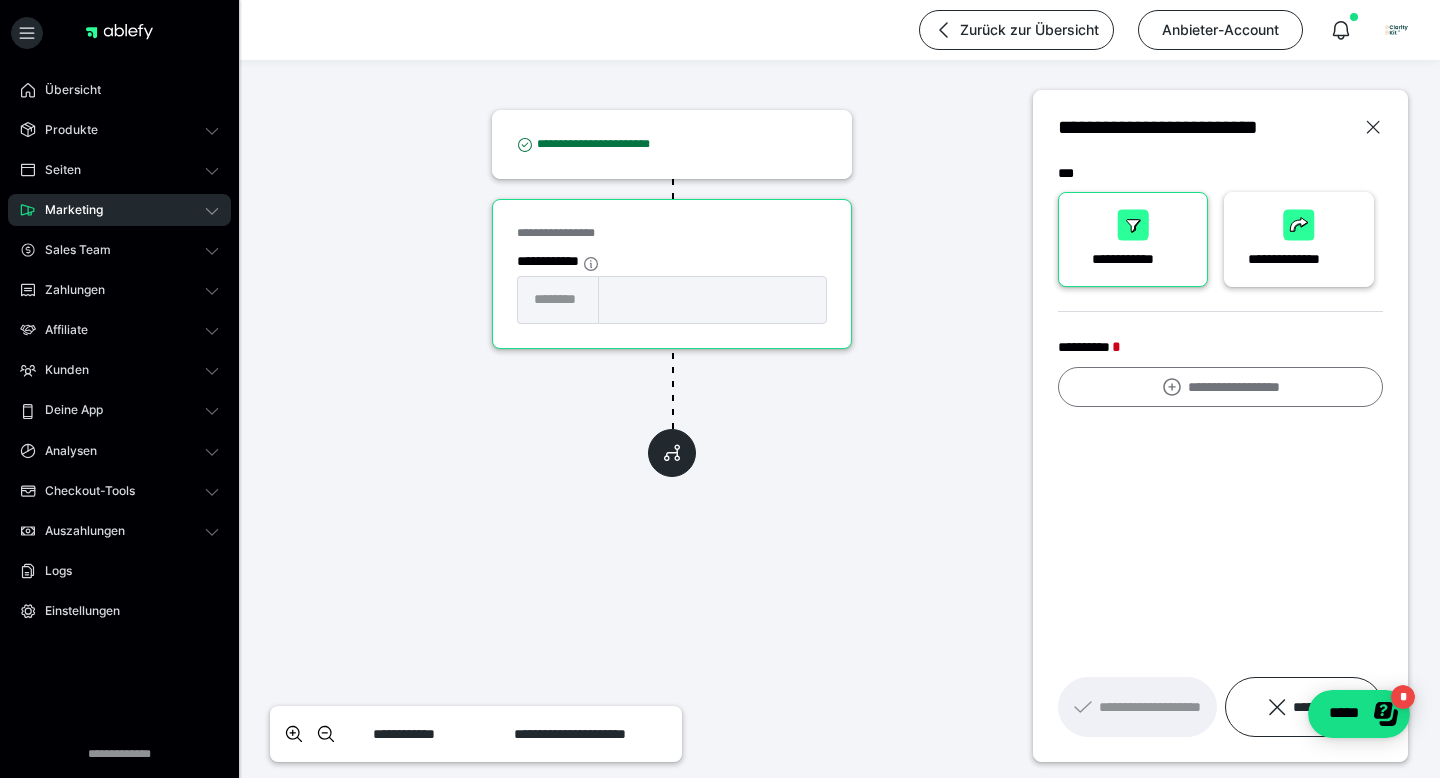 click on "**********" at bounding box center (1220, 387) 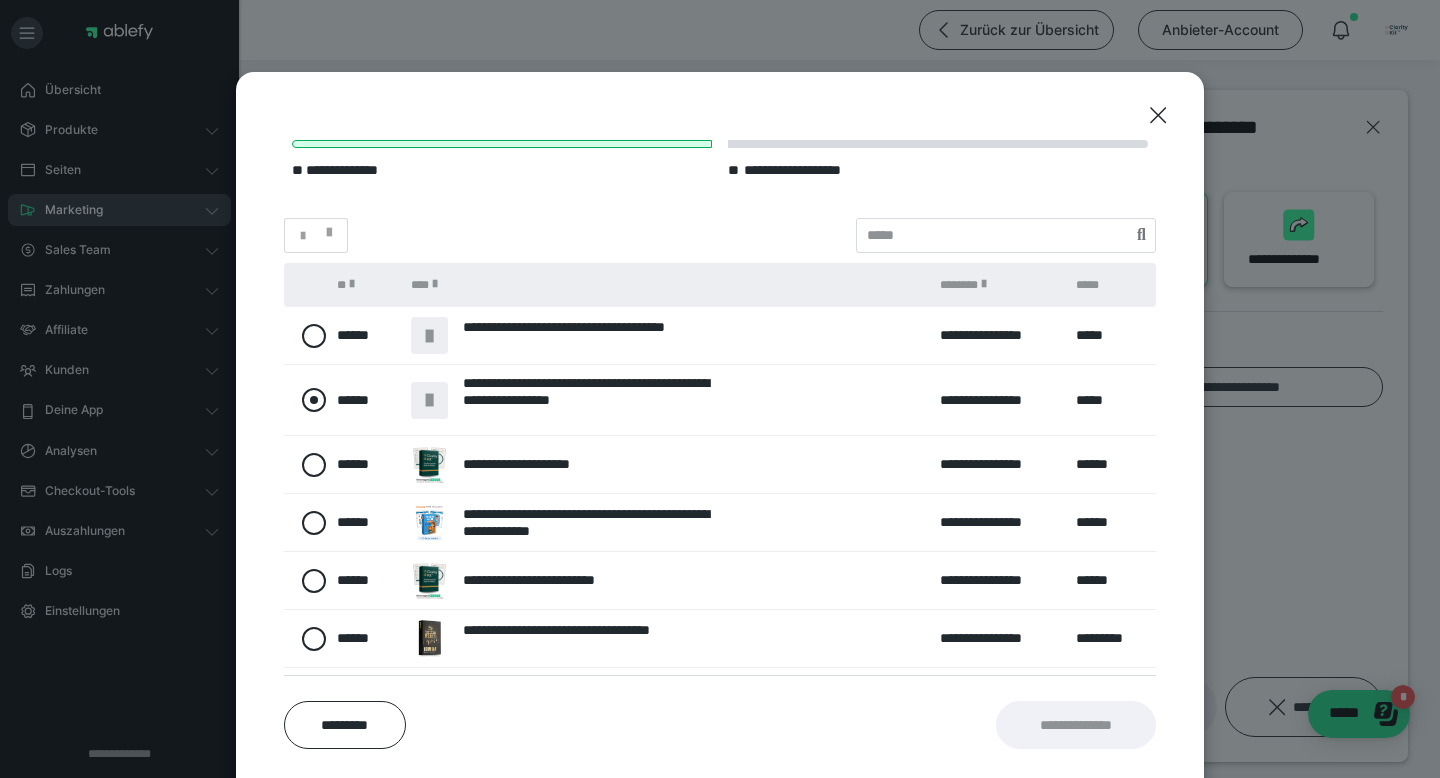 click at bounding box center (314, 400) 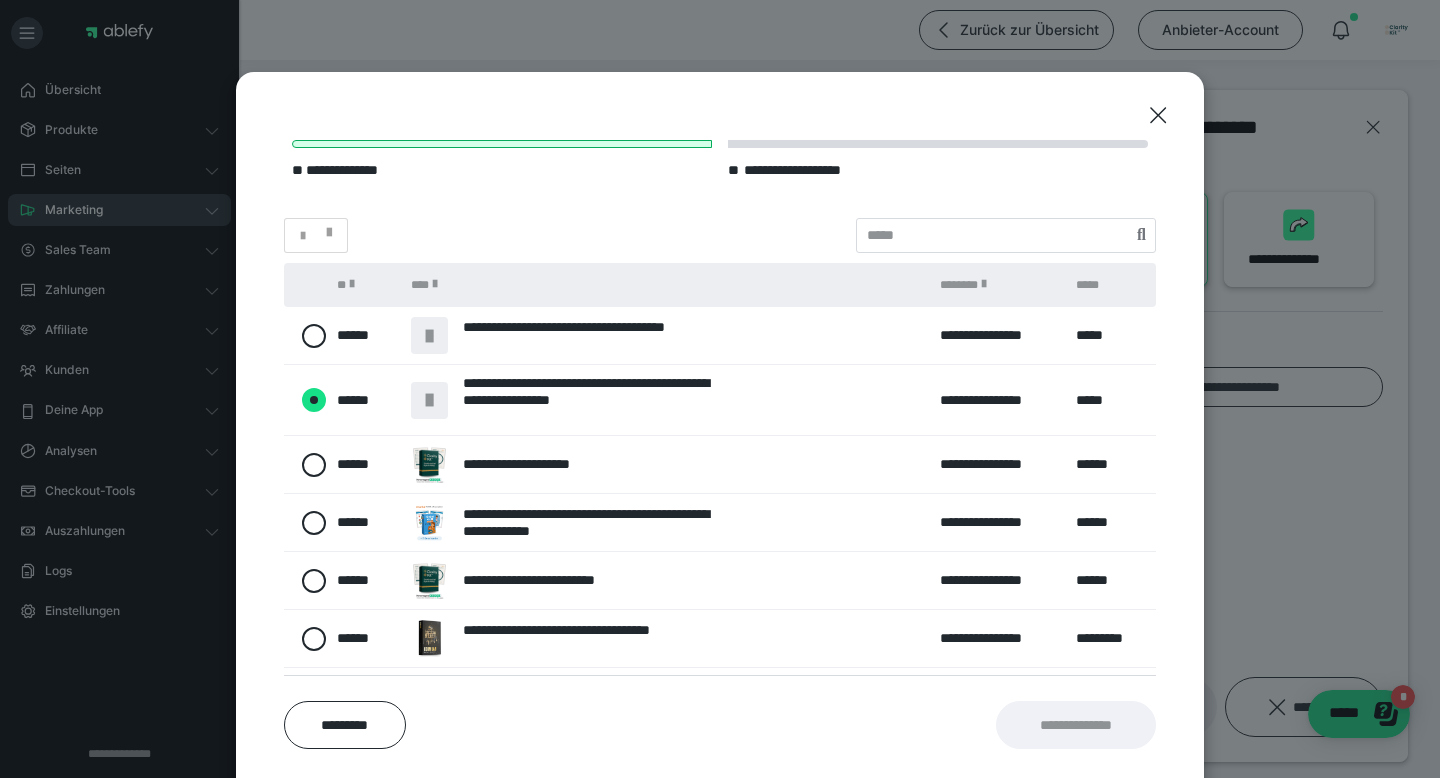 radio on "****" 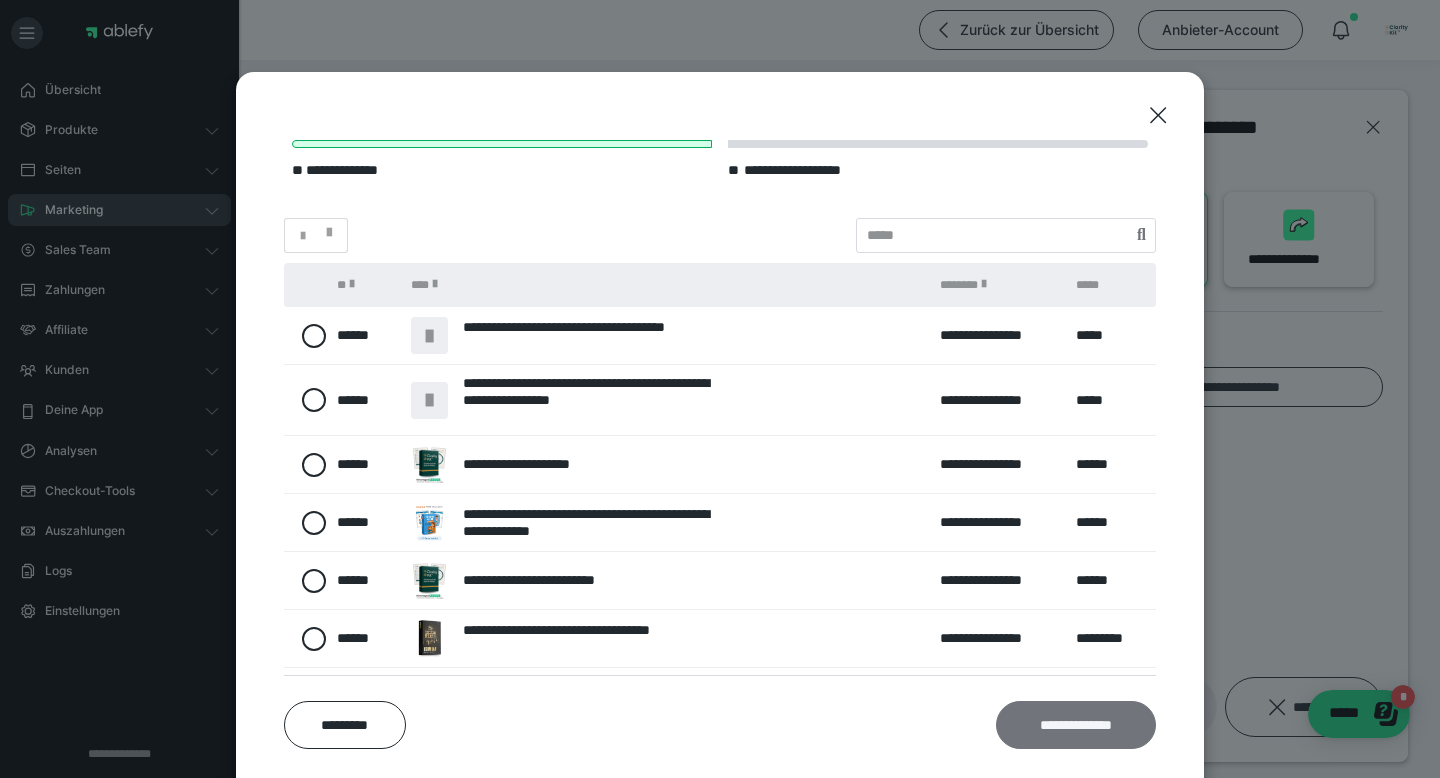 click on "**********" at bounding box center (1076, 725) 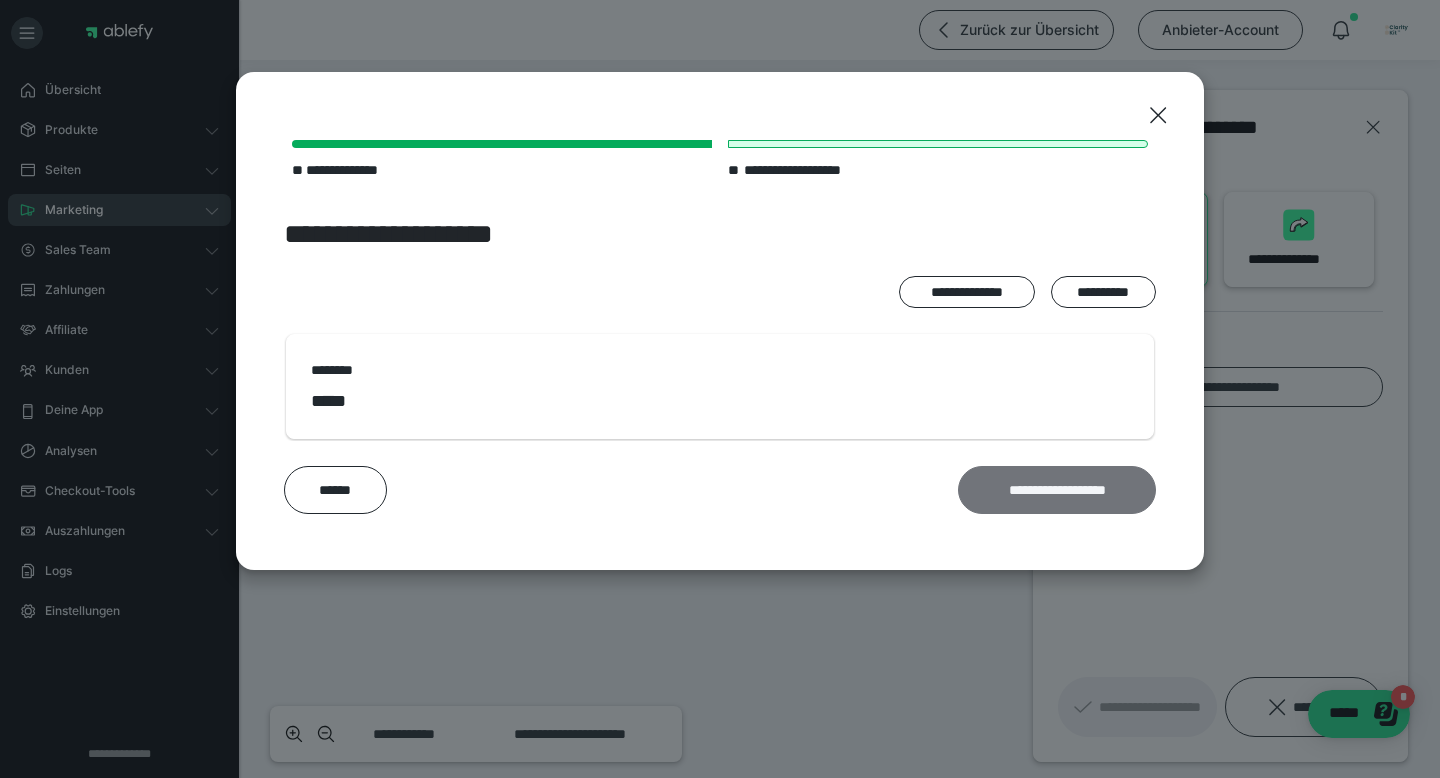 click on "**********" at bounding box center [1057, 490] 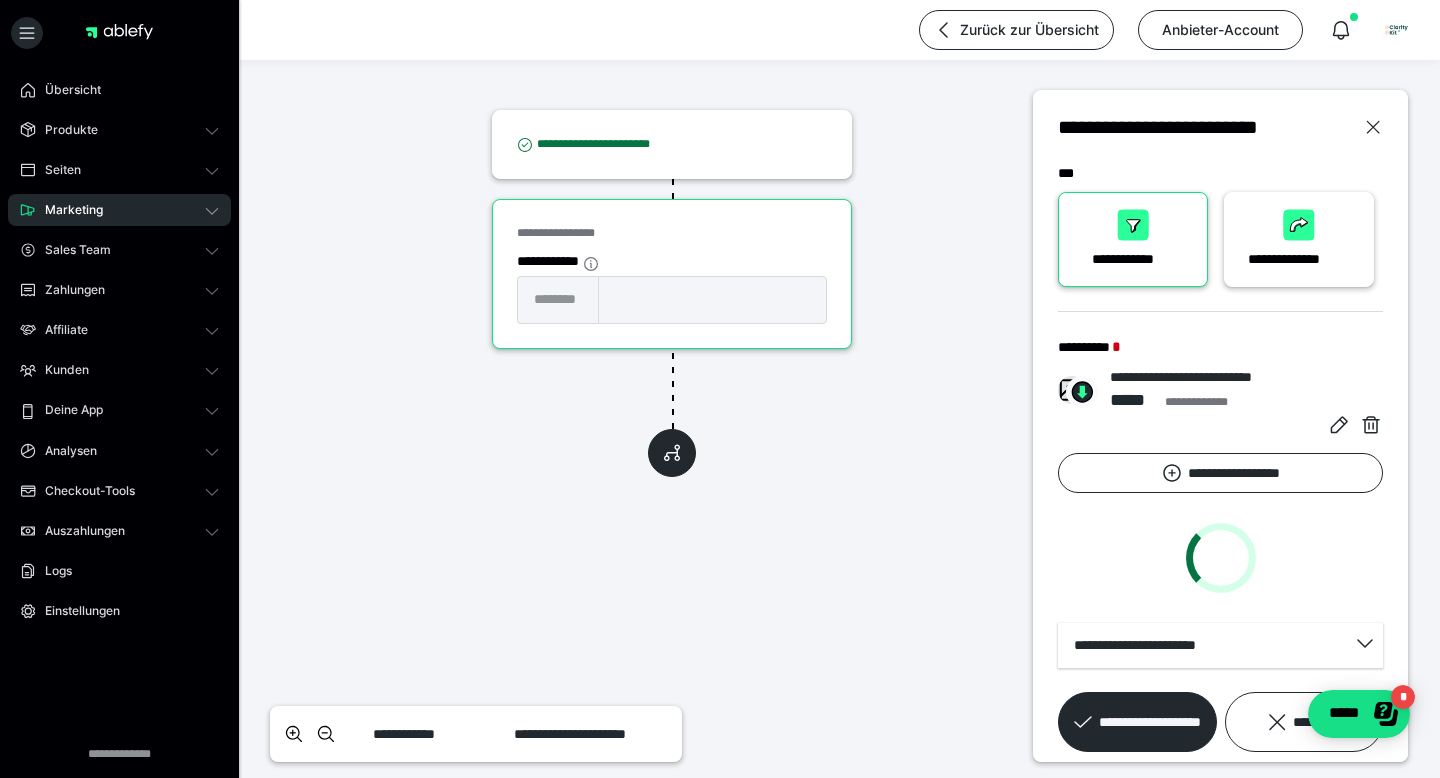 scroll, scrollTop: 14, scrollLeft: 0, axis: vertical 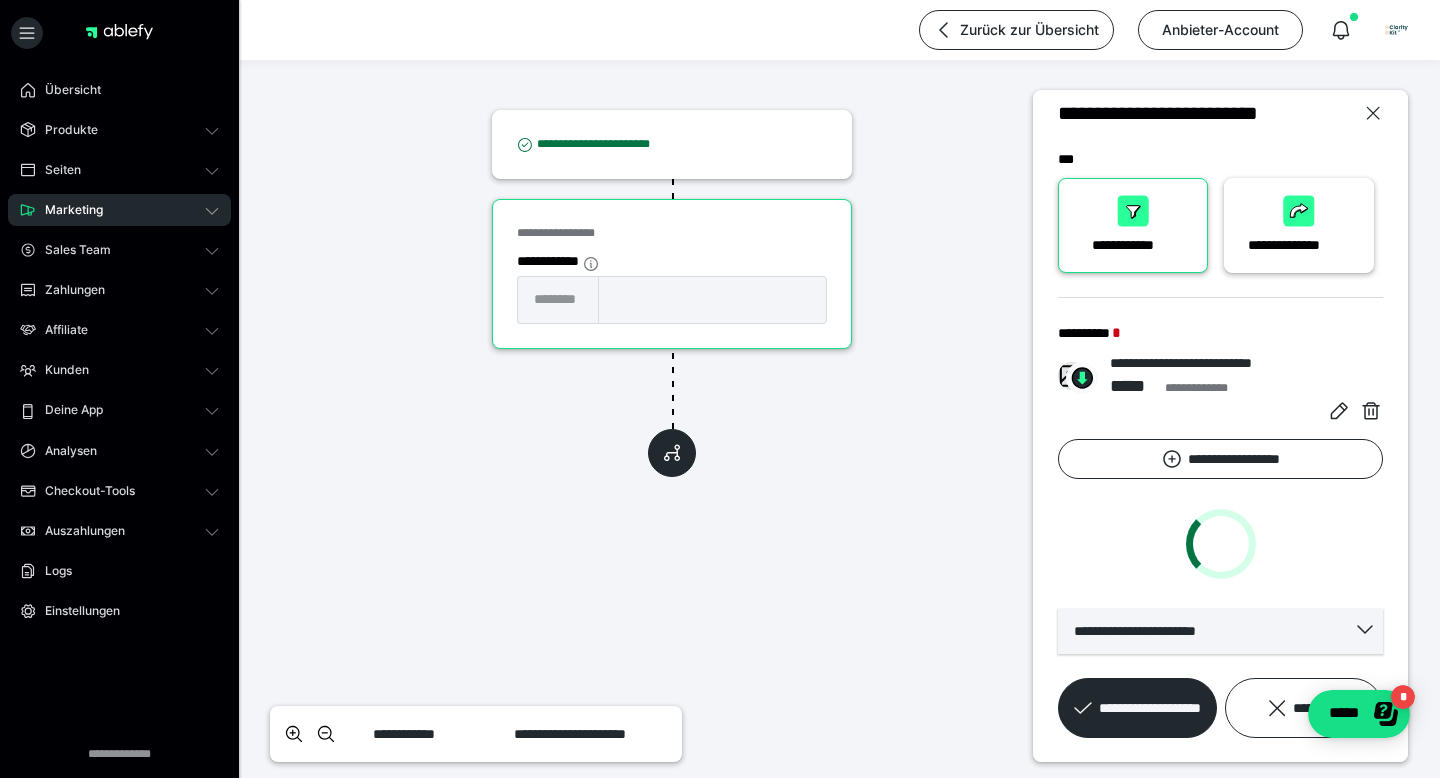 click on "**********" at bounding box center (1220, 631) 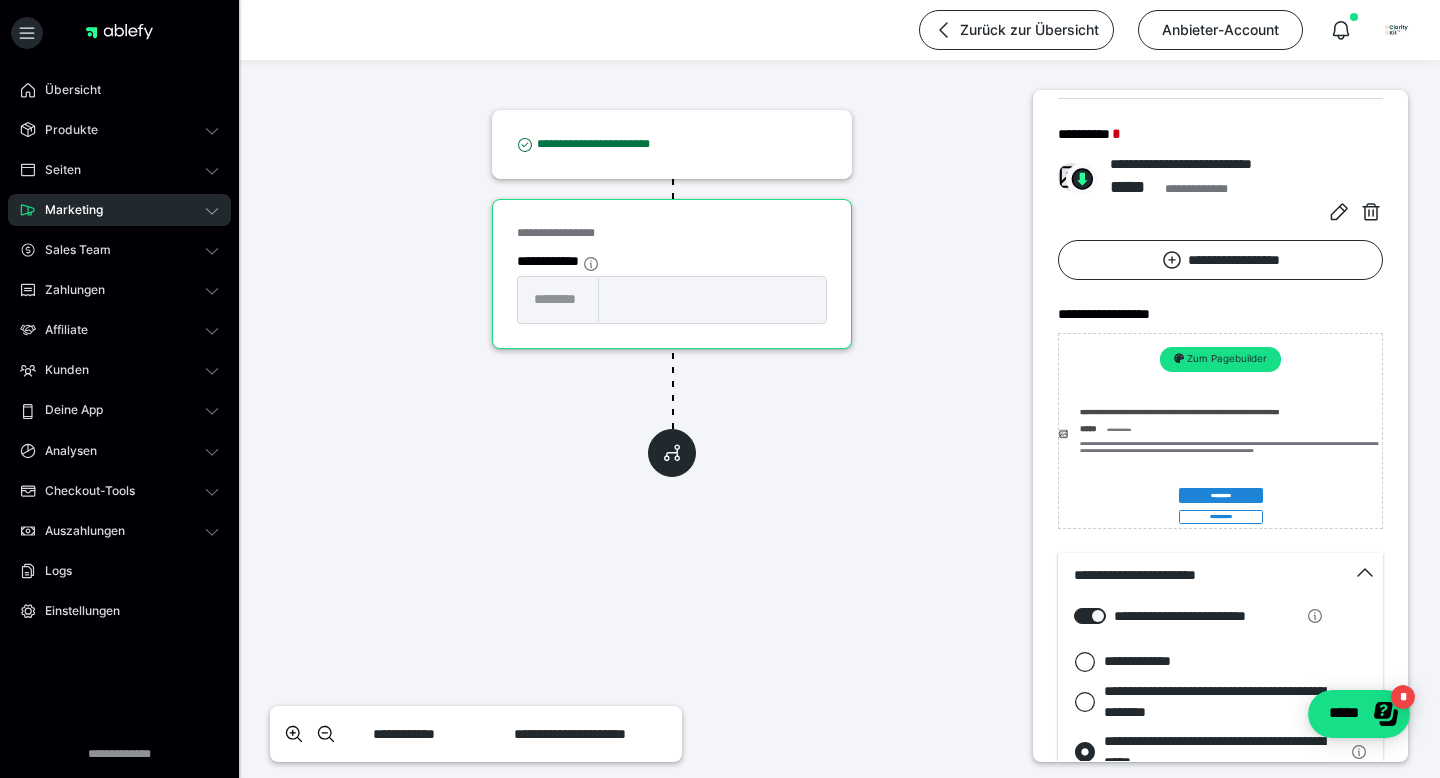 scroll, scrollTop: 356, scrollLeft: 0, axis: vertical 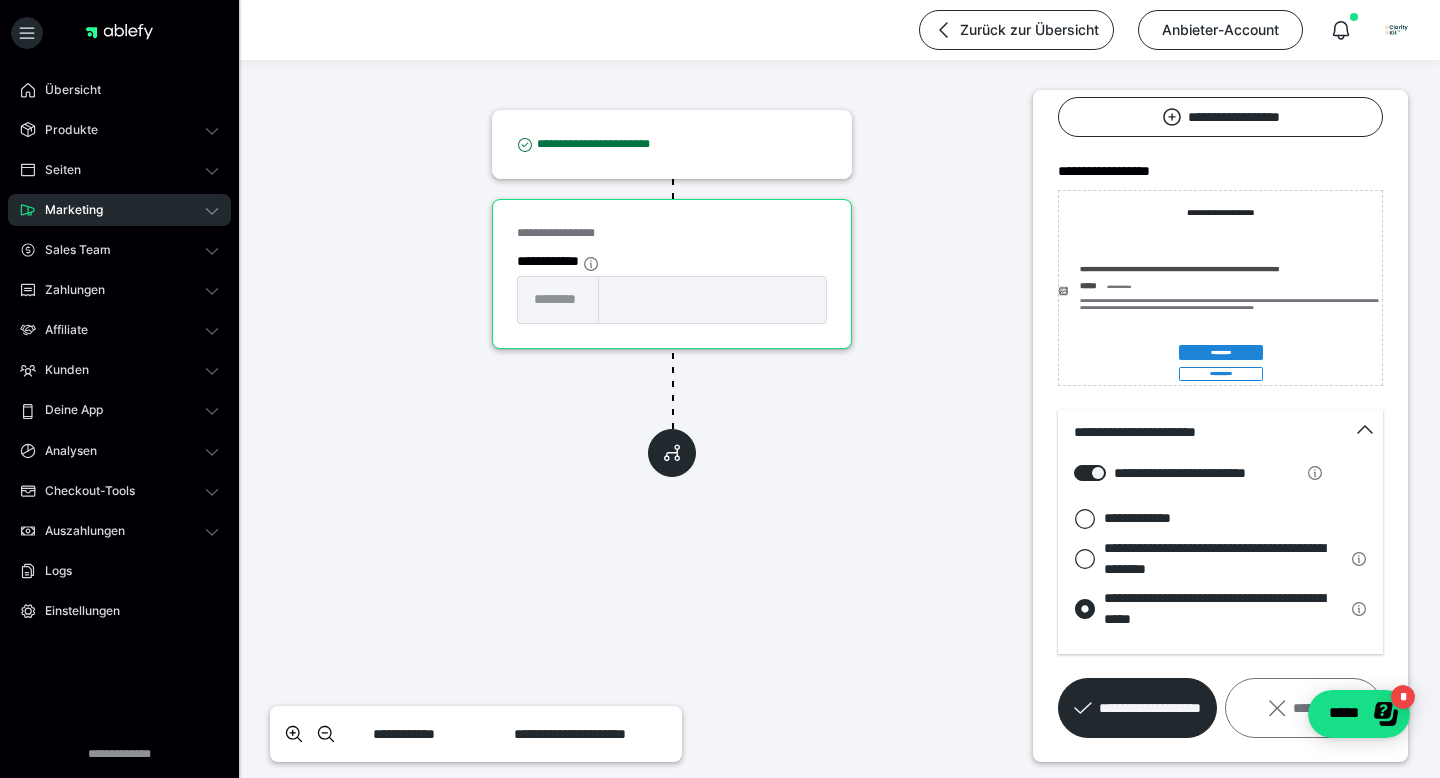 click on "*********" at bounding box center (1304, 708) 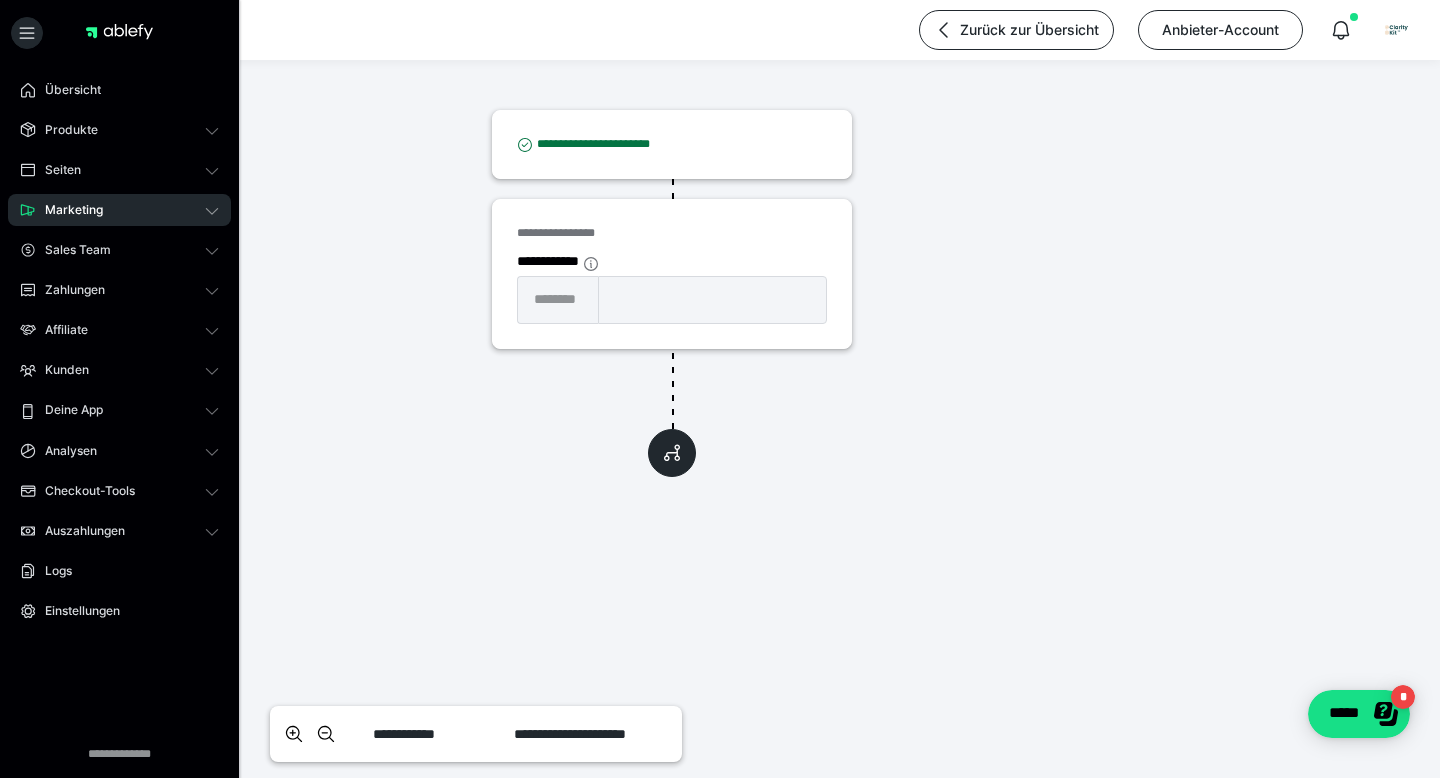 click on "Marketing" at bounding box center (67, 210) 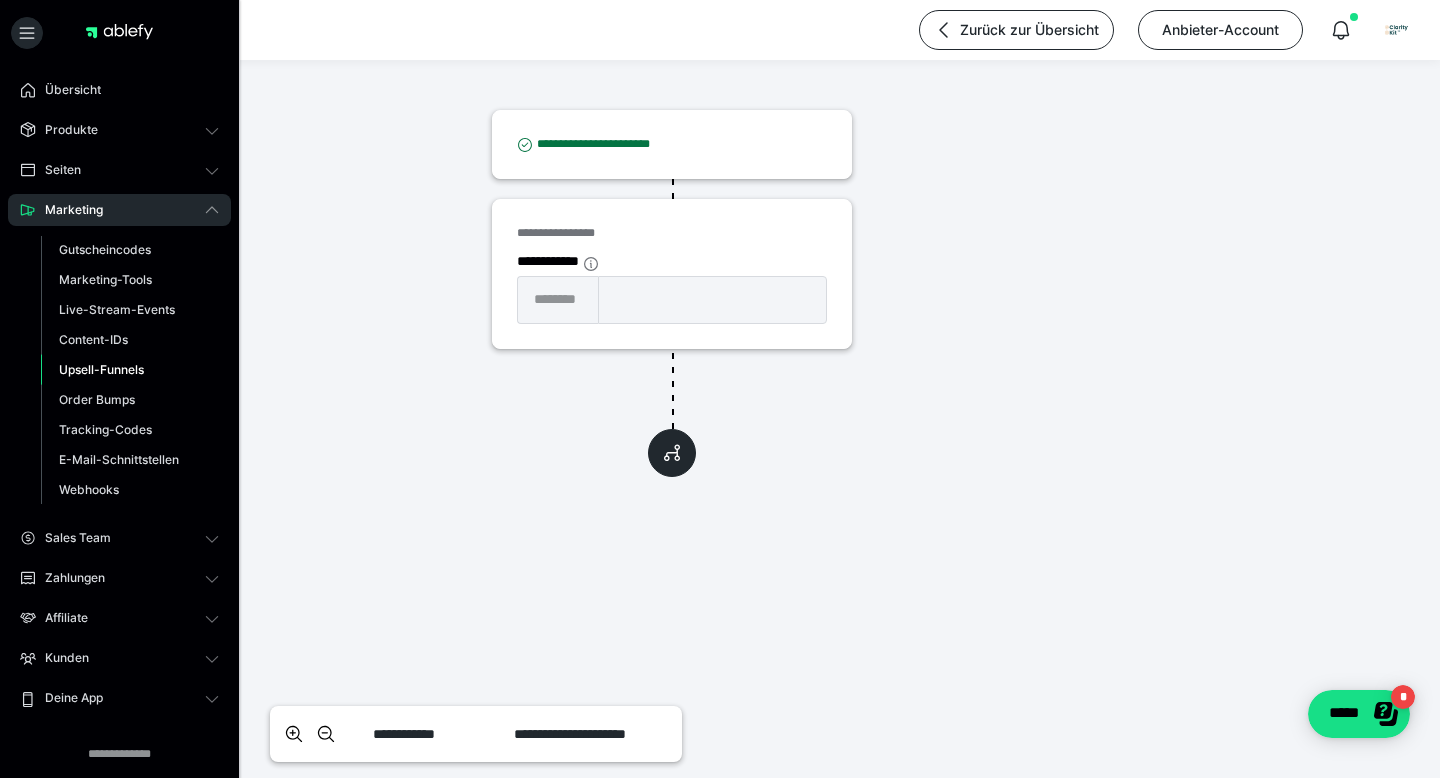 click on "Upsell-Funnels" at bounding box center [101, 369] 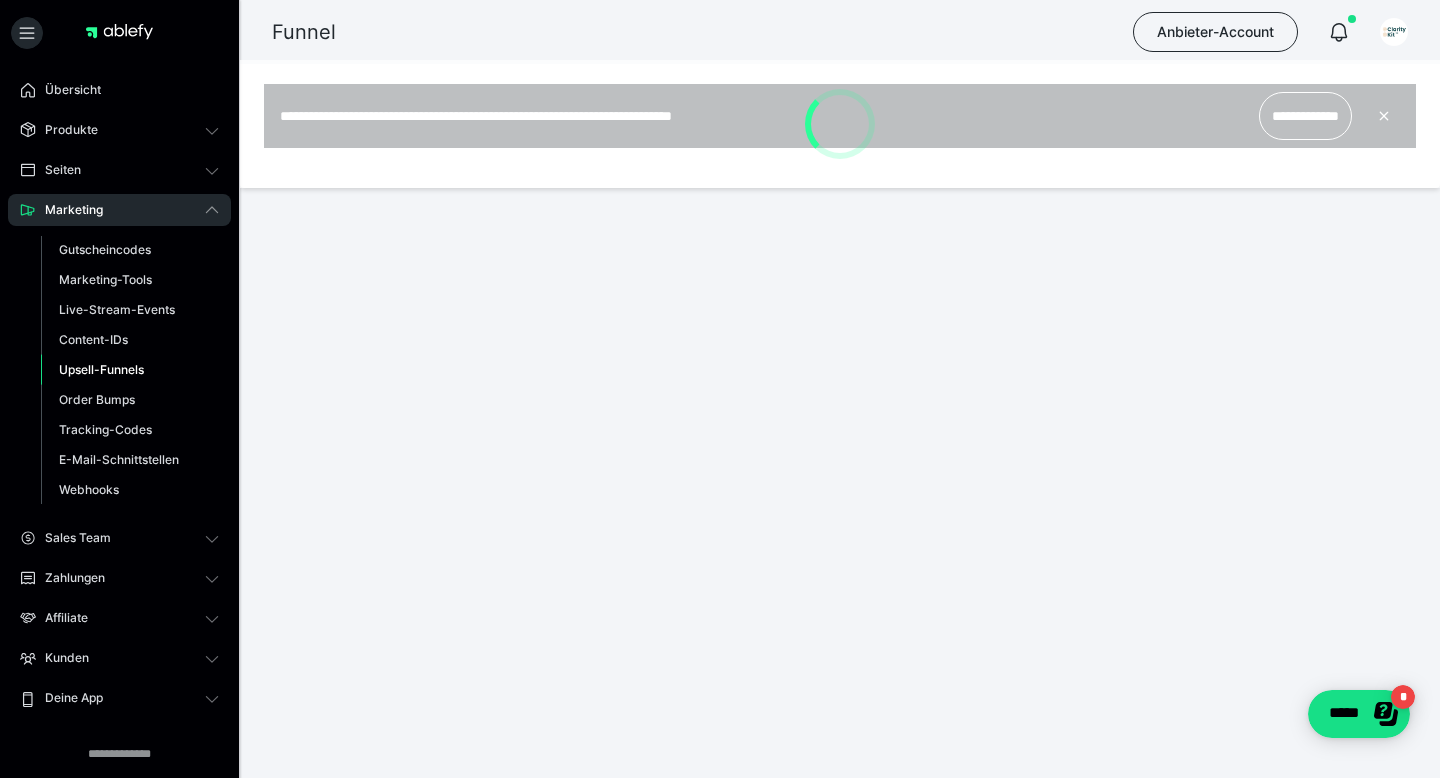 scroll, scrollTop: 0, scrollLeft: 0, axis: both 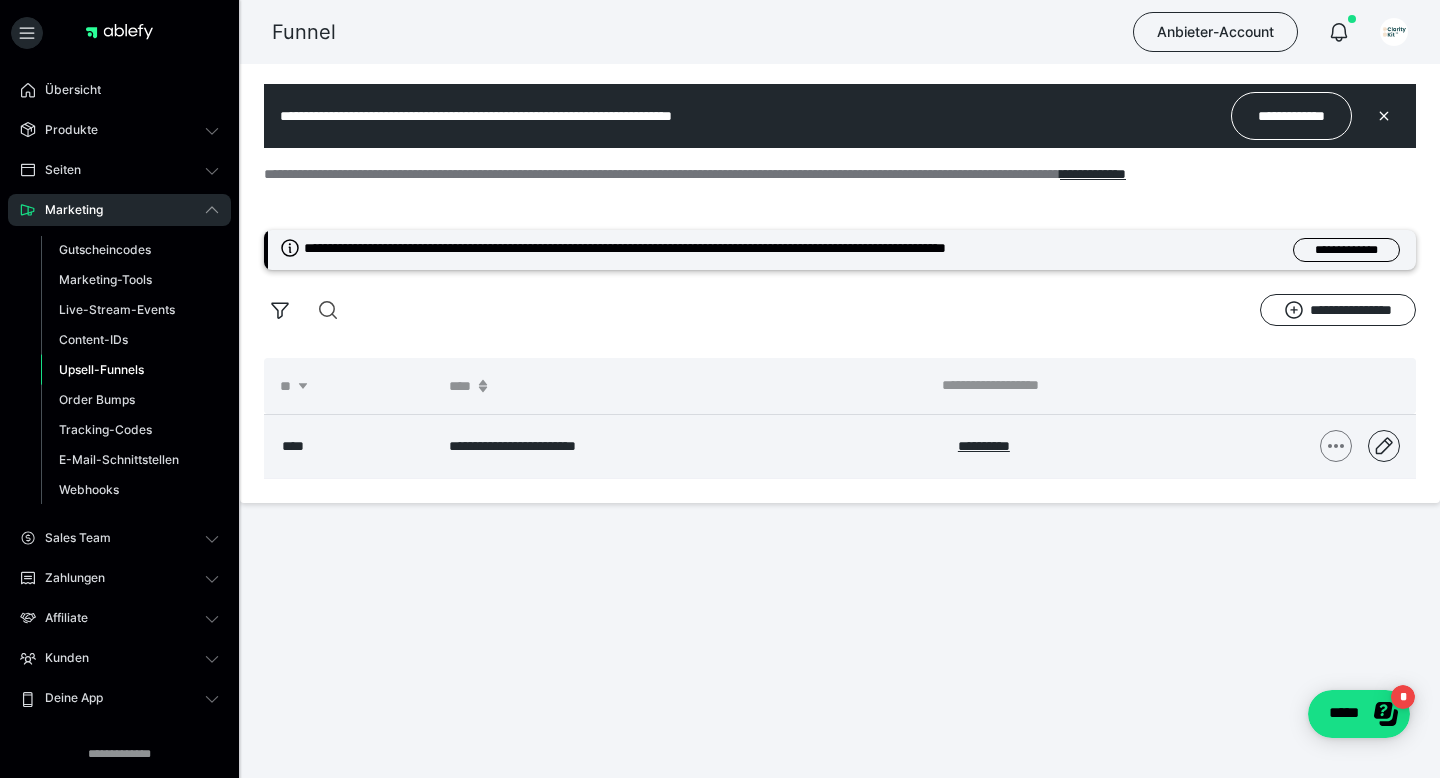click at bounding box center (1336, 446) 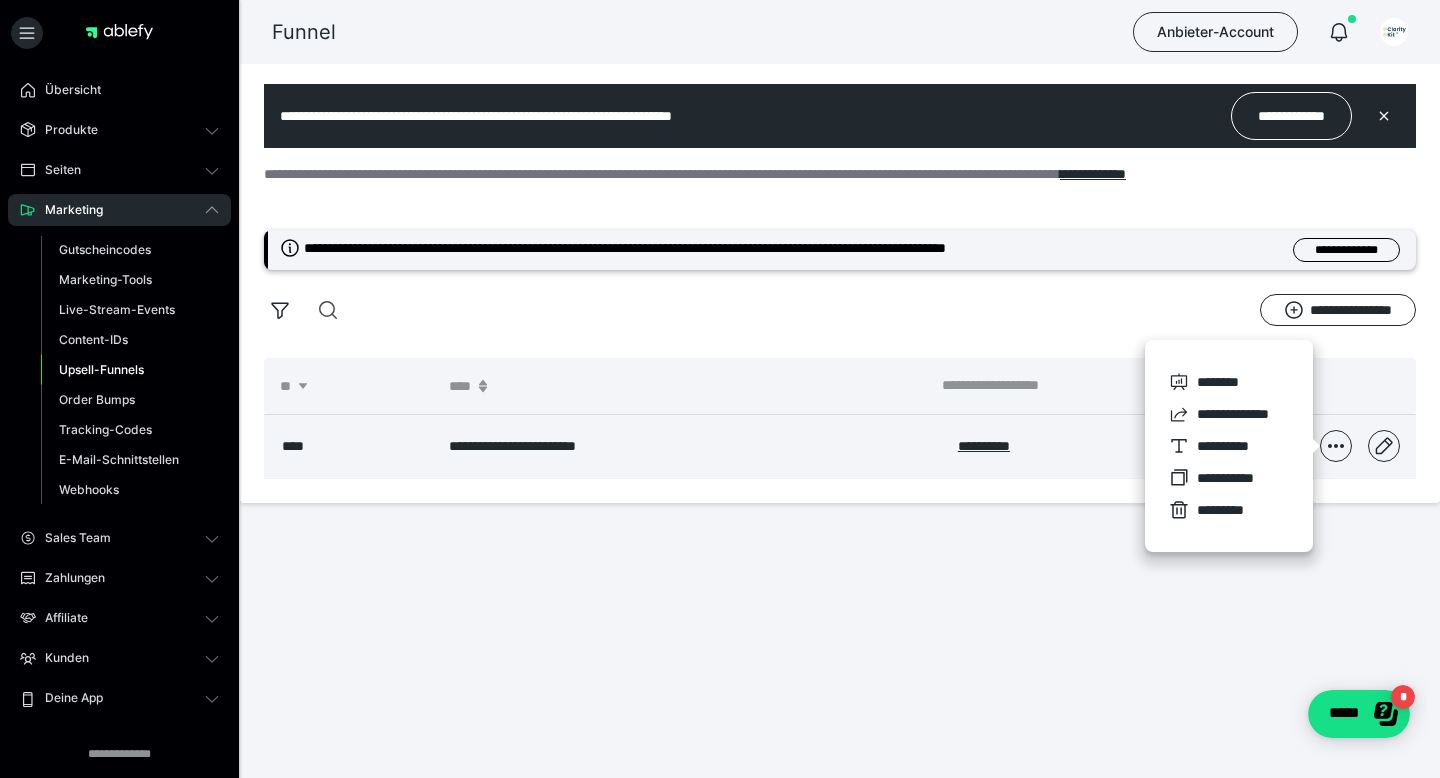 click on "*********" at bounding box center [1229, 510] 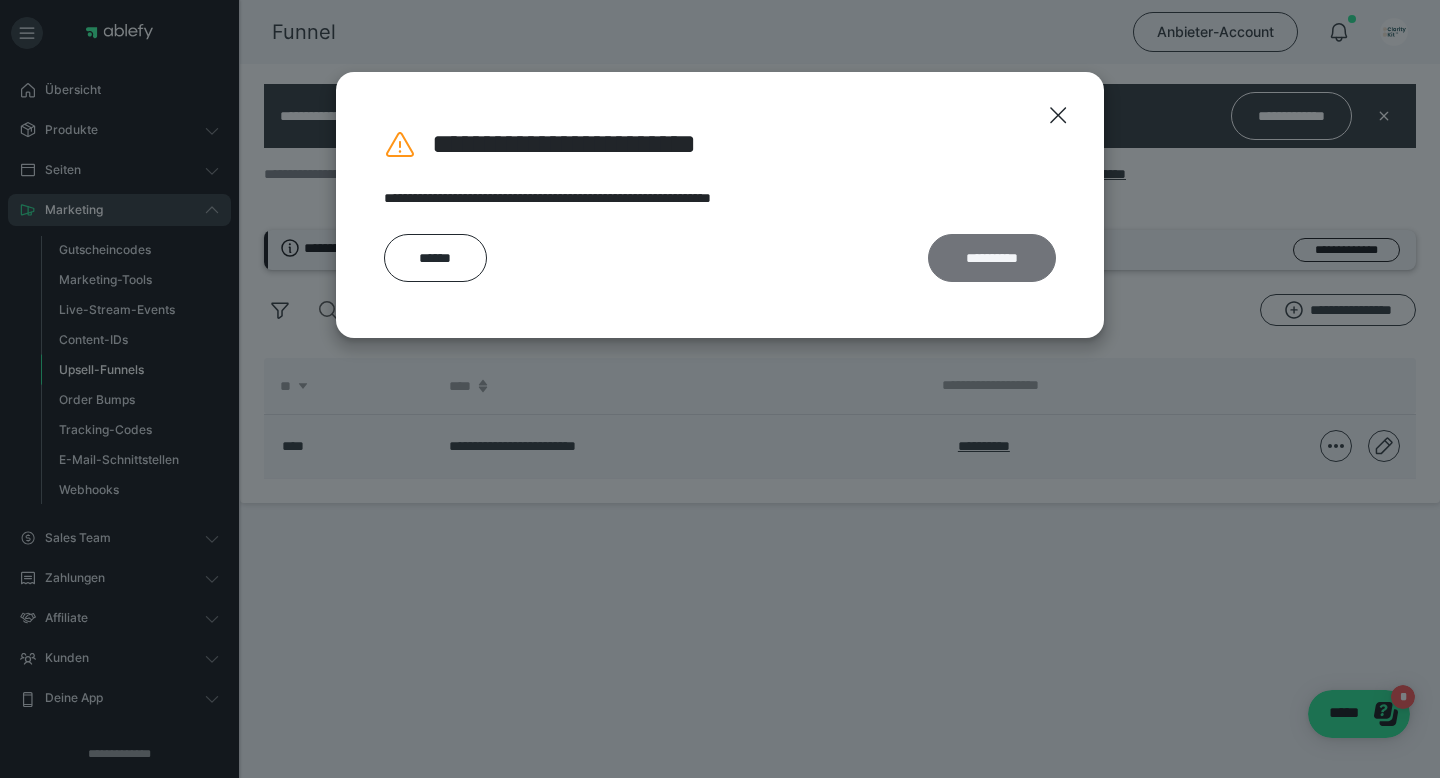 click on "**********" at bounding box center (992, 258) 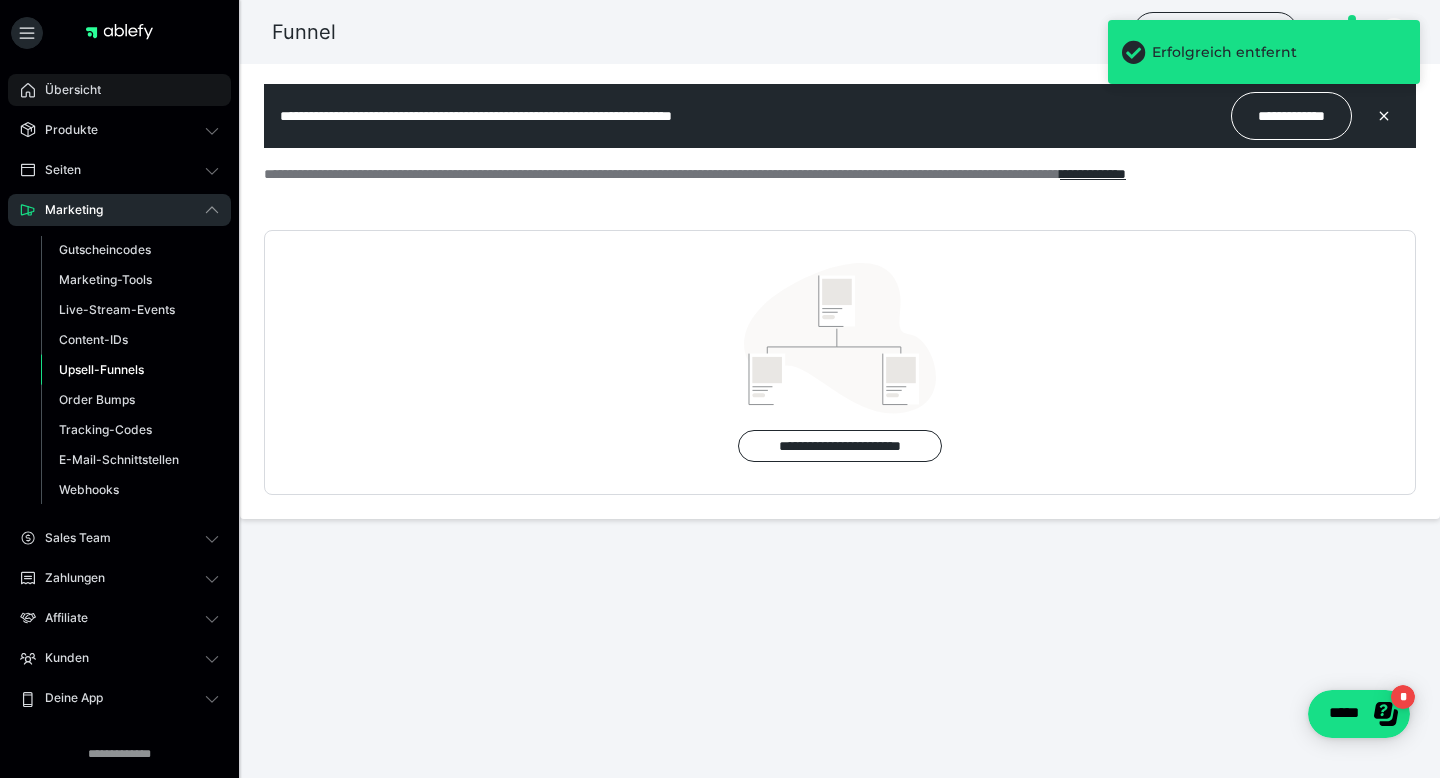 click on "Übersicht" at bounding box center [119, 90] 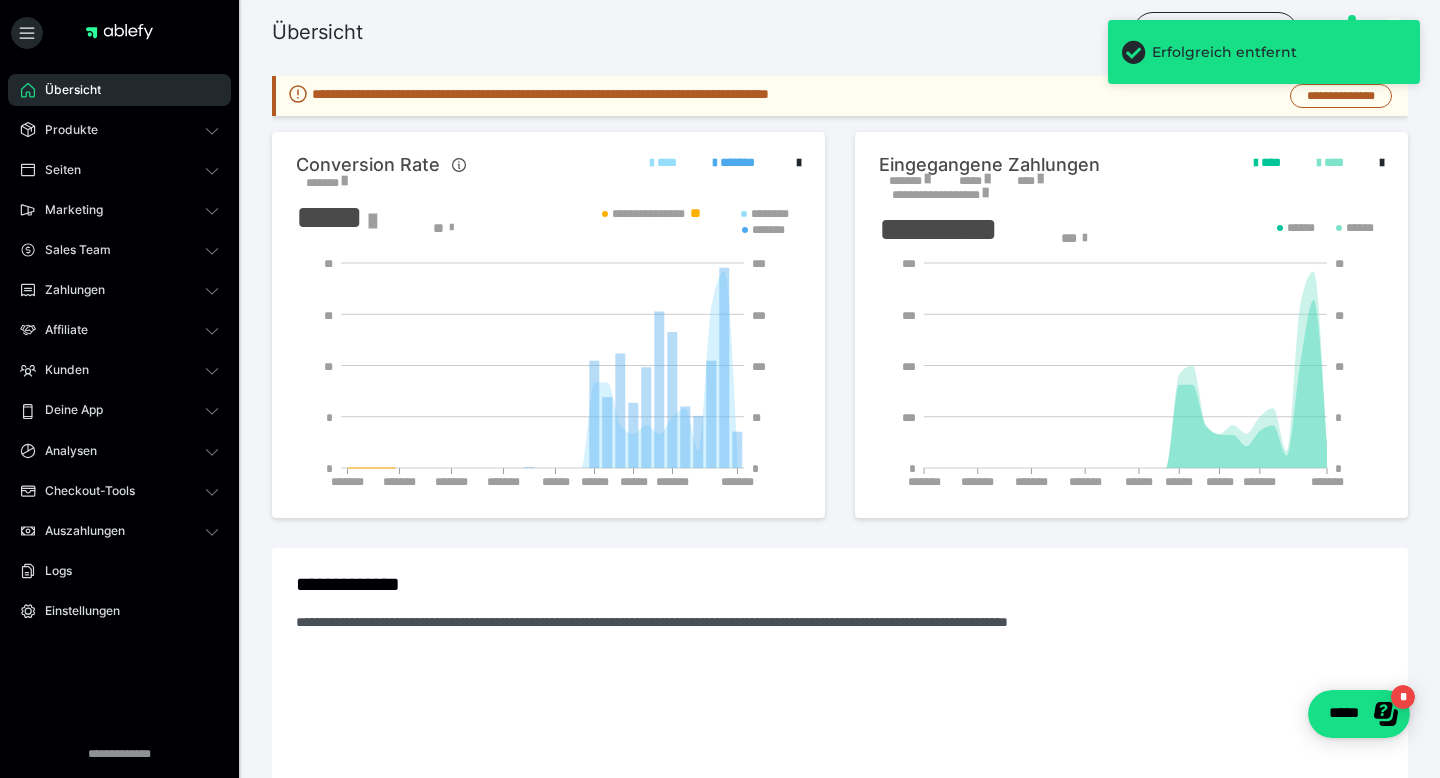 scroll, scrollTop: 0, scrollLeft: 0, axis: both 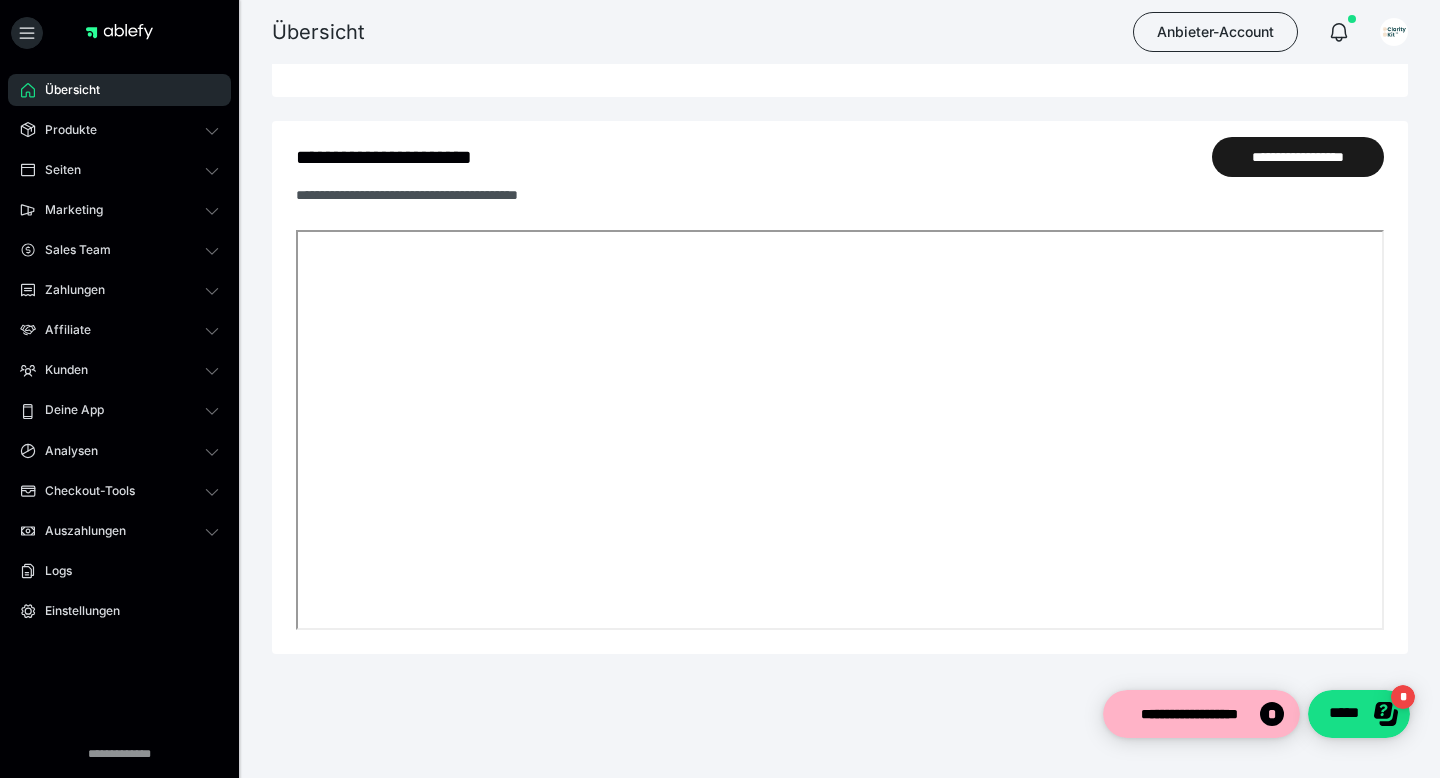click on "Übersicht" at bounding box center (119, 90) 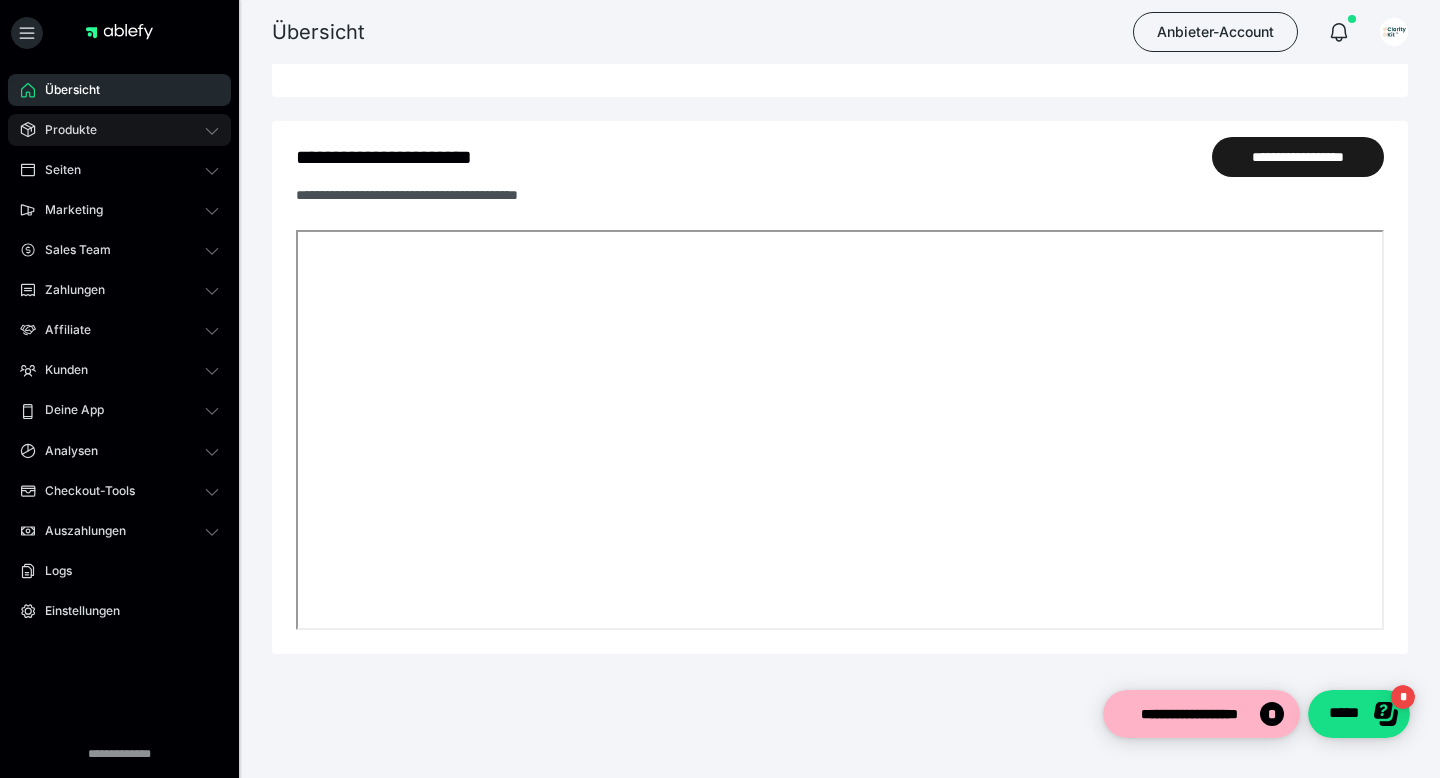click on "Produkte" at bounding box center (119, 130) 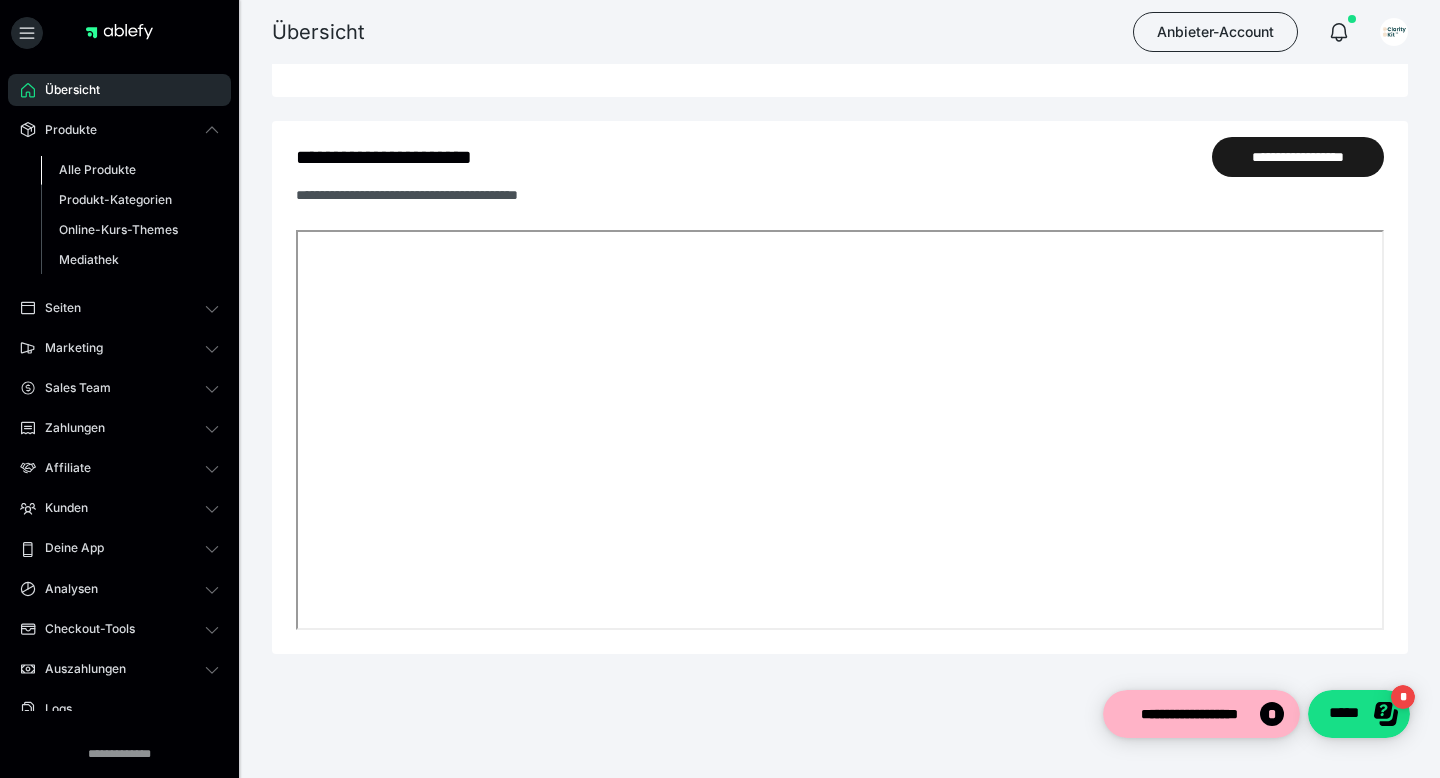 click on "Alle Produkte" at bounding box center (97, 169) 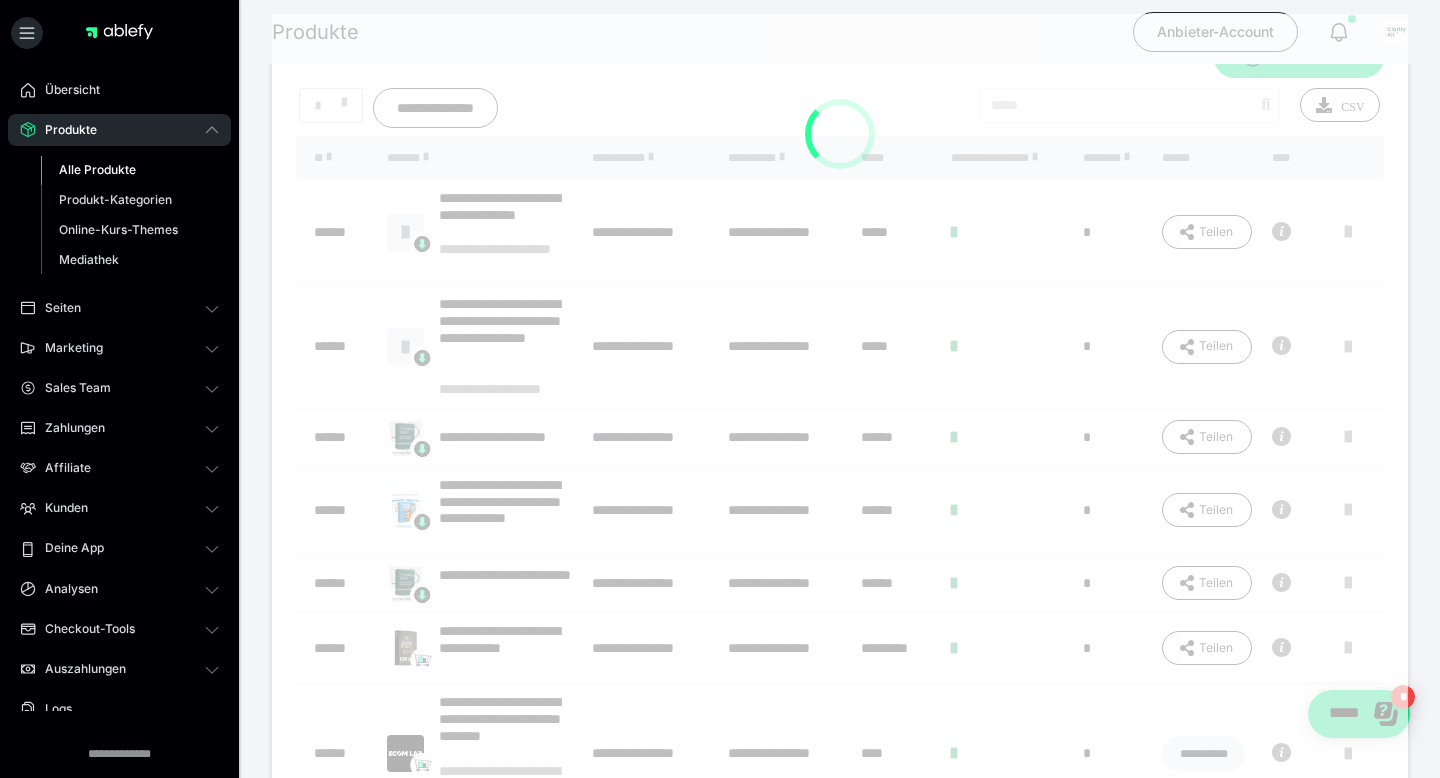 scroll, scrollTop: 124, scrollLeft: 0, axis: vertical 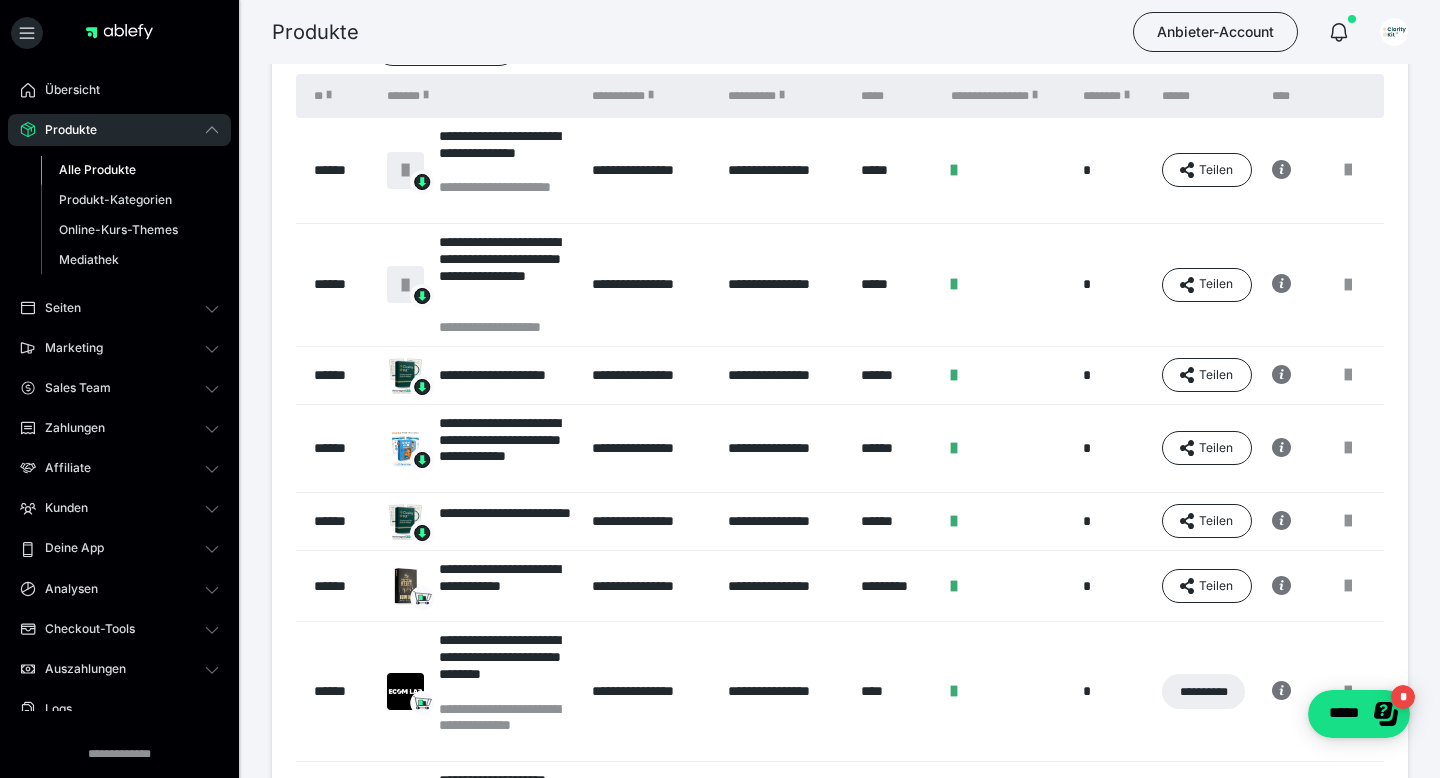 click on "**********" at bounding box center [505, 448] 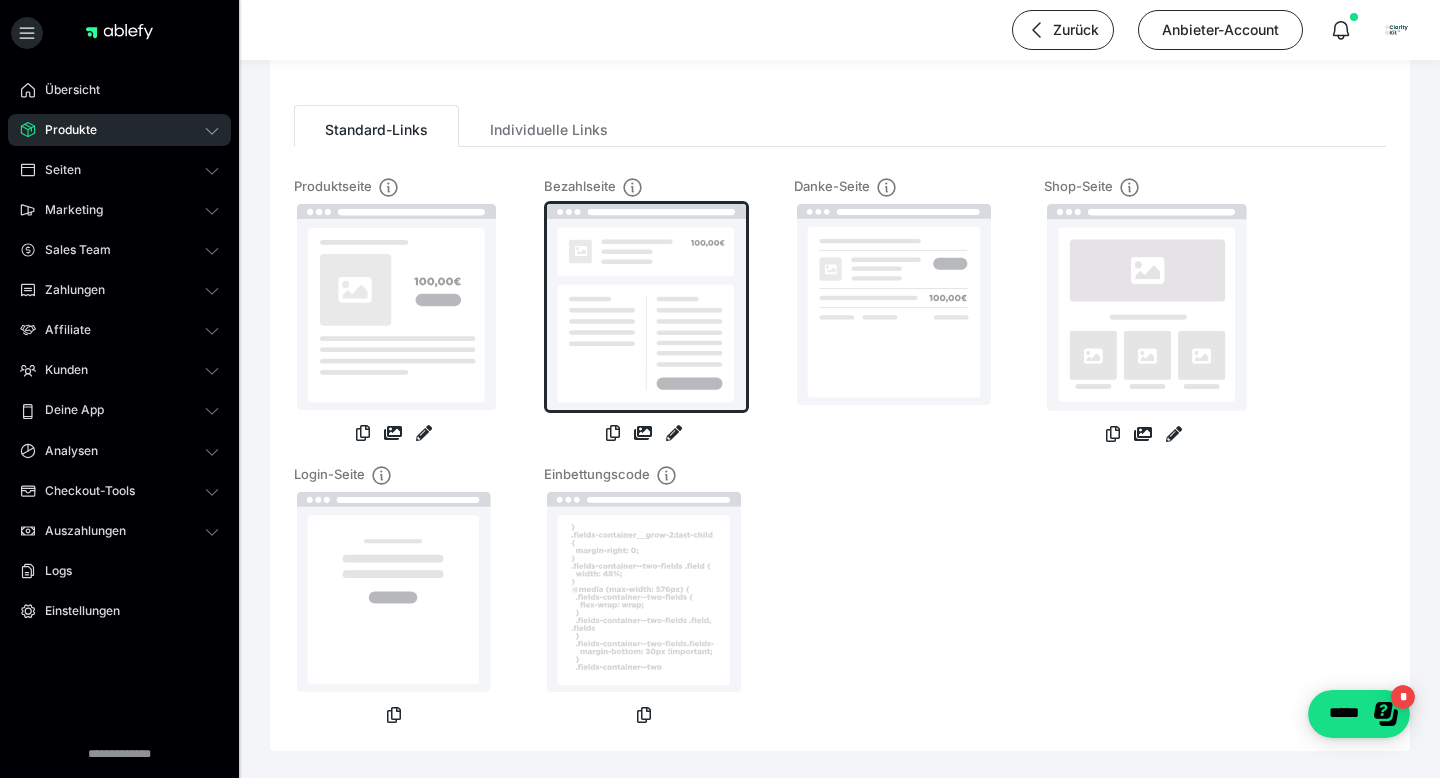 scroll, scrollTop: 151, scrollLeft: 0, axis: vertical 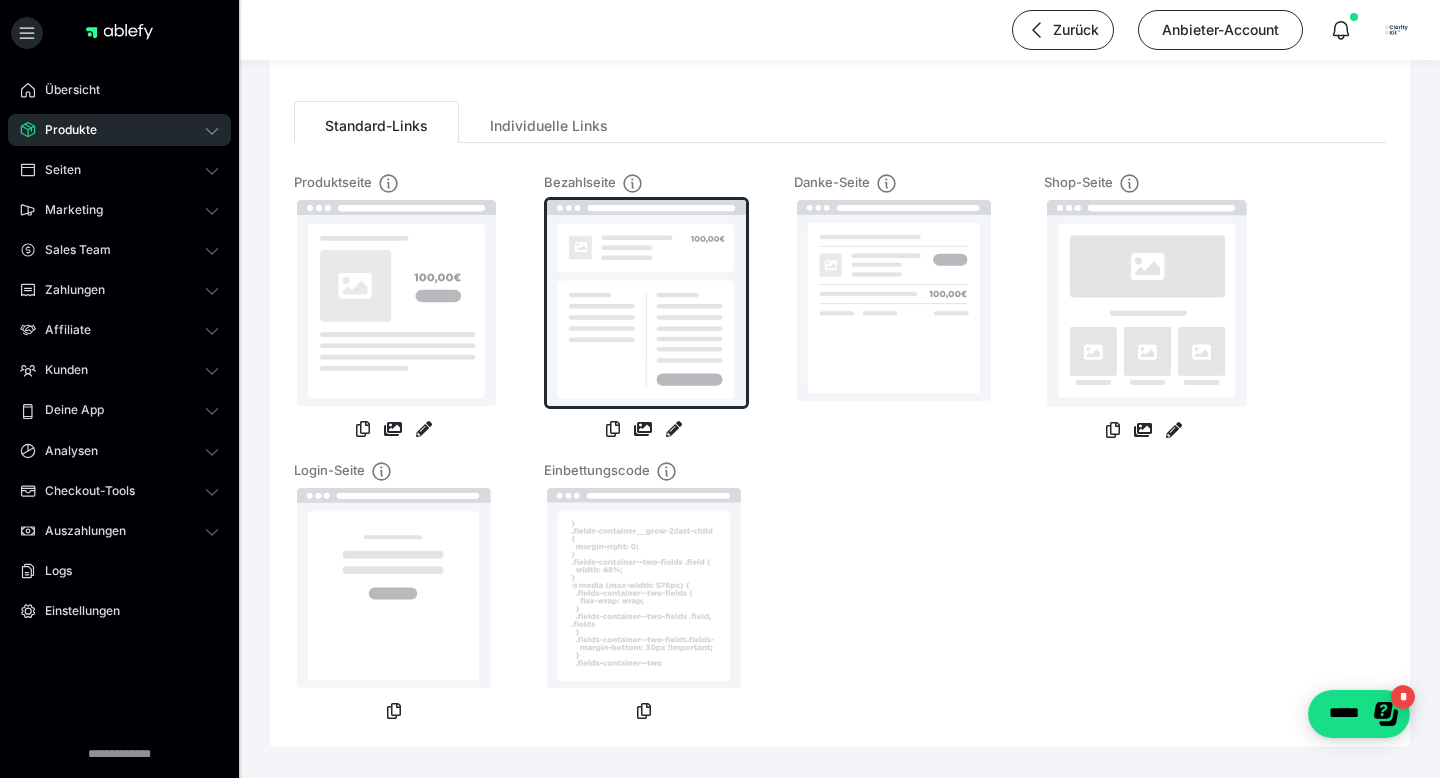 click at bounding box center (646, 303) 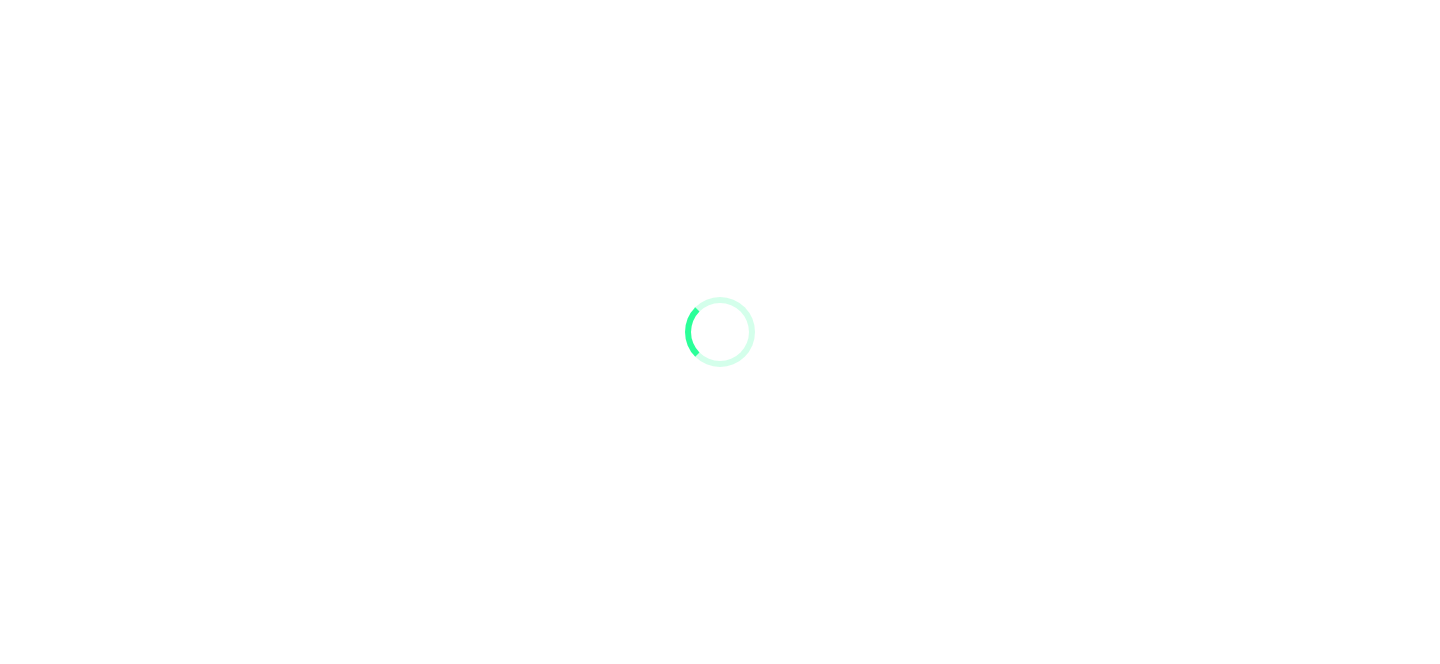 scroll, scrollTop: 0, scrollLeft: 0, axis: both 